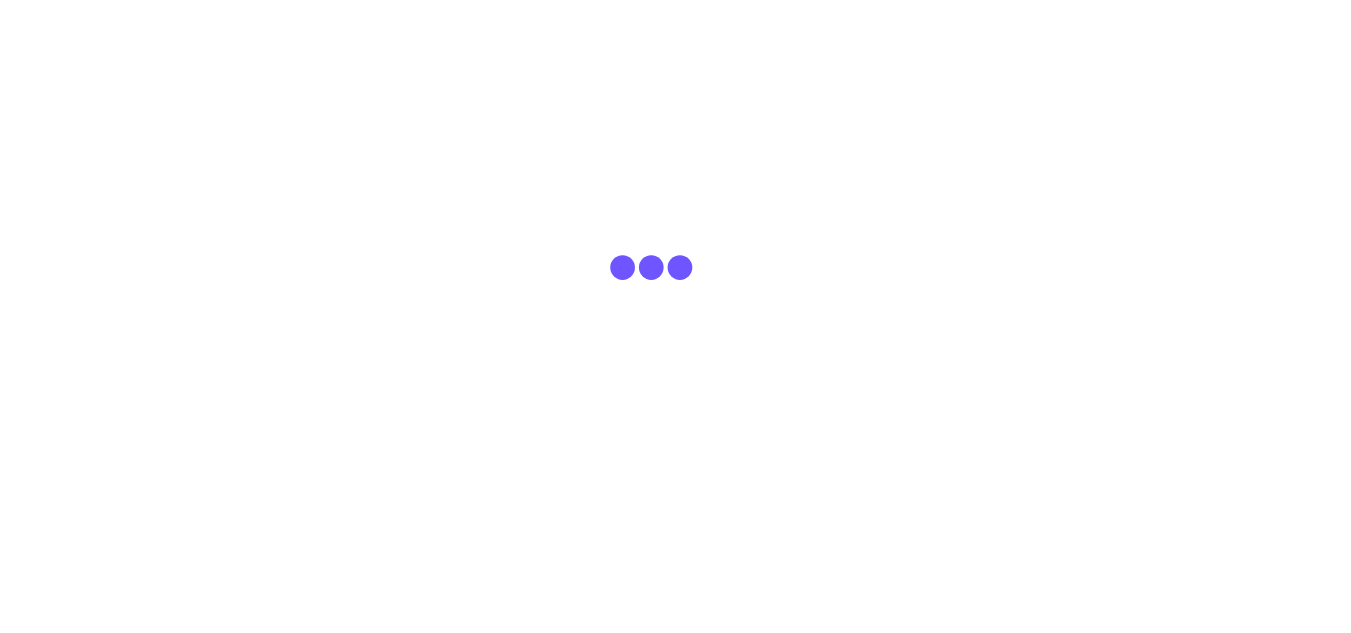 scroll, scrollTop: 0, scrollLeft: 0, axis: both 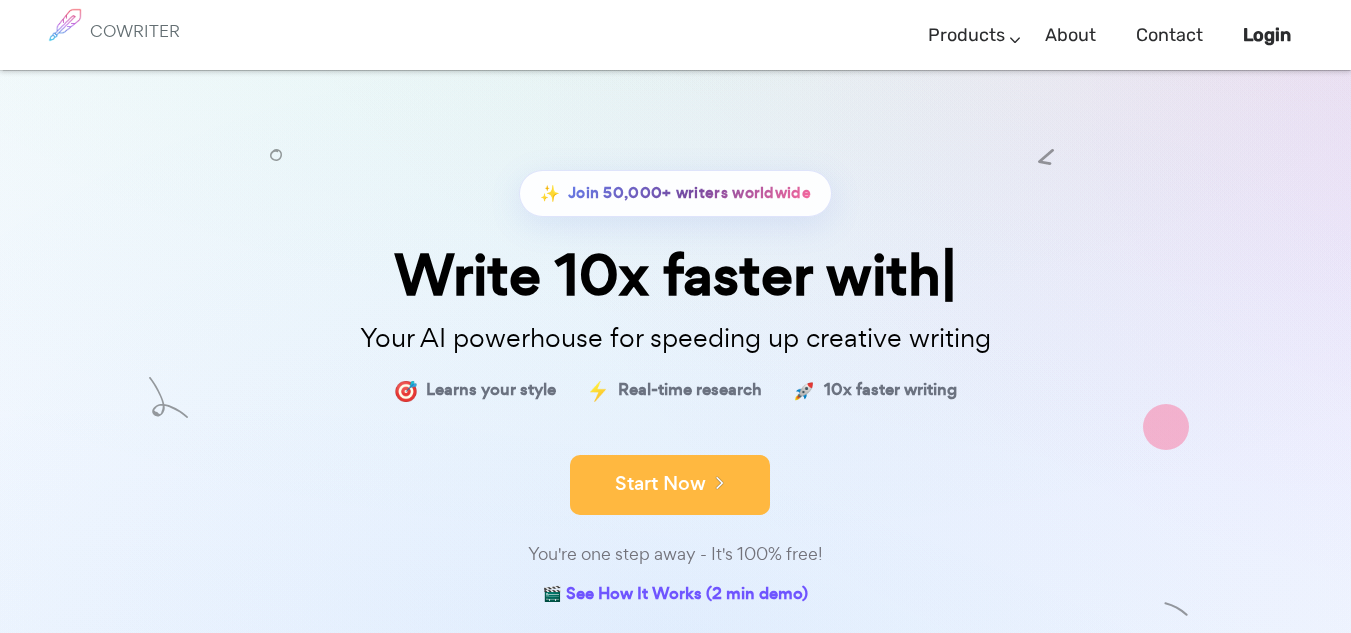 click at bounding box center [715, 482] 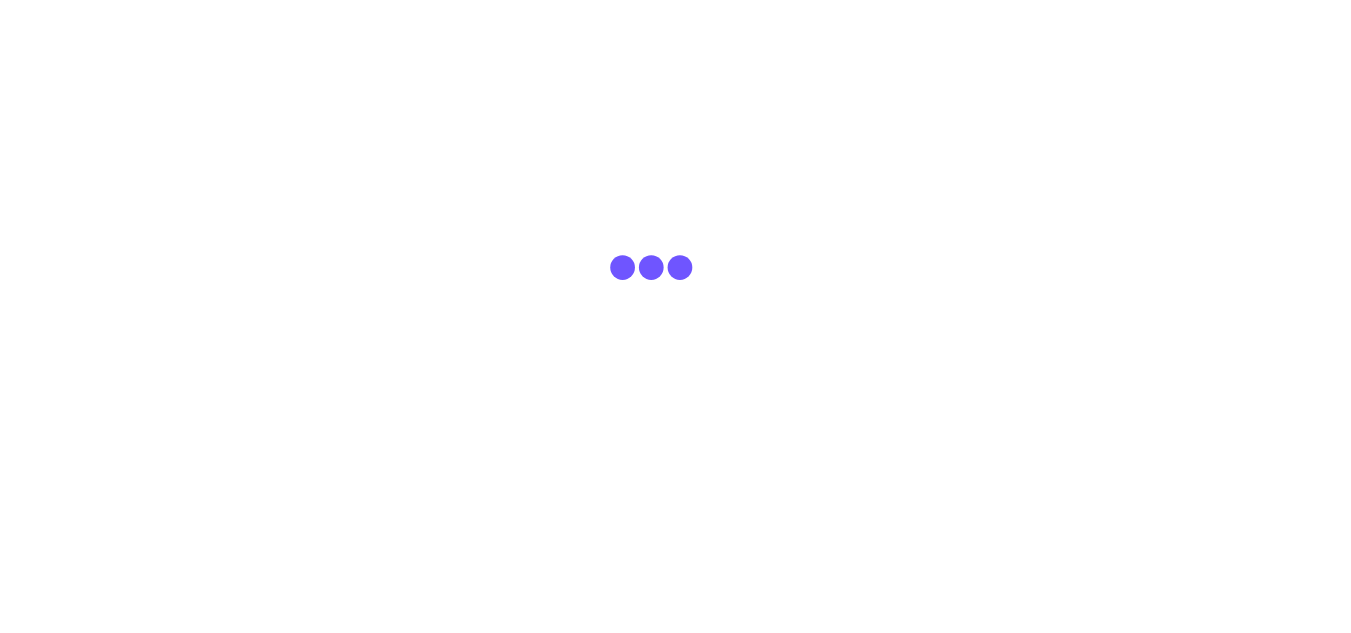 scroll, scrollTop: 0, scrollLeft: 0, axis: both 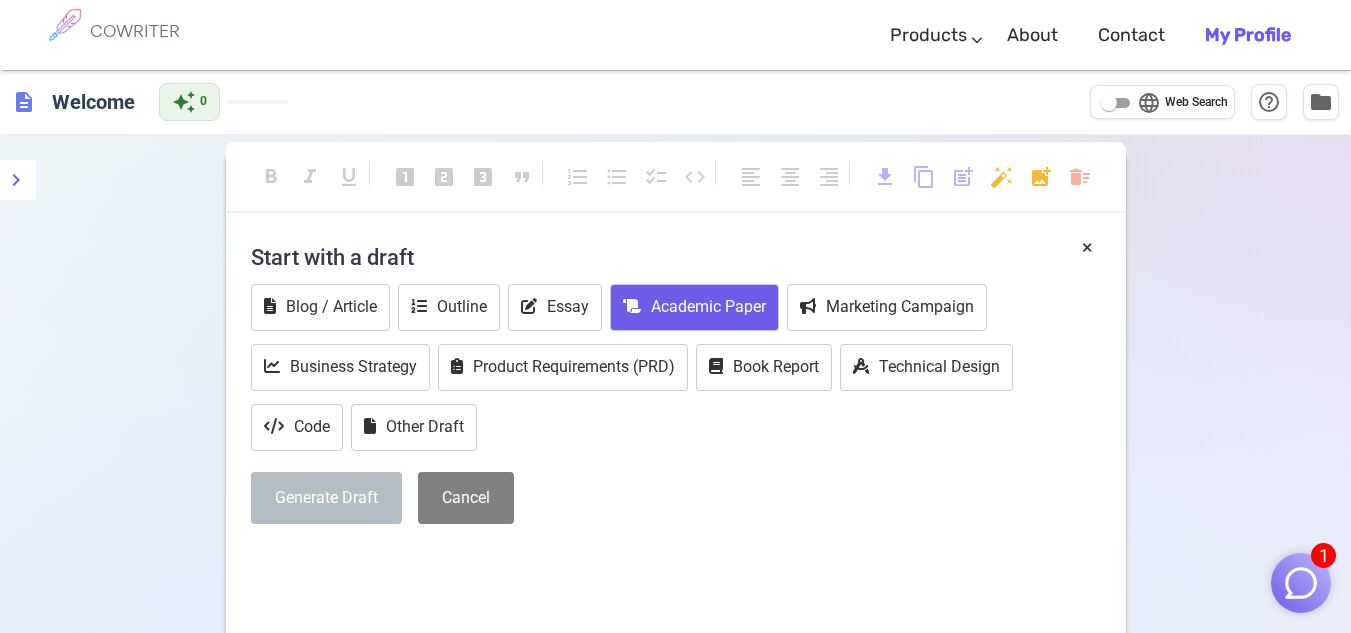 click on "Academic Paper" at bounding box center [694, 307] 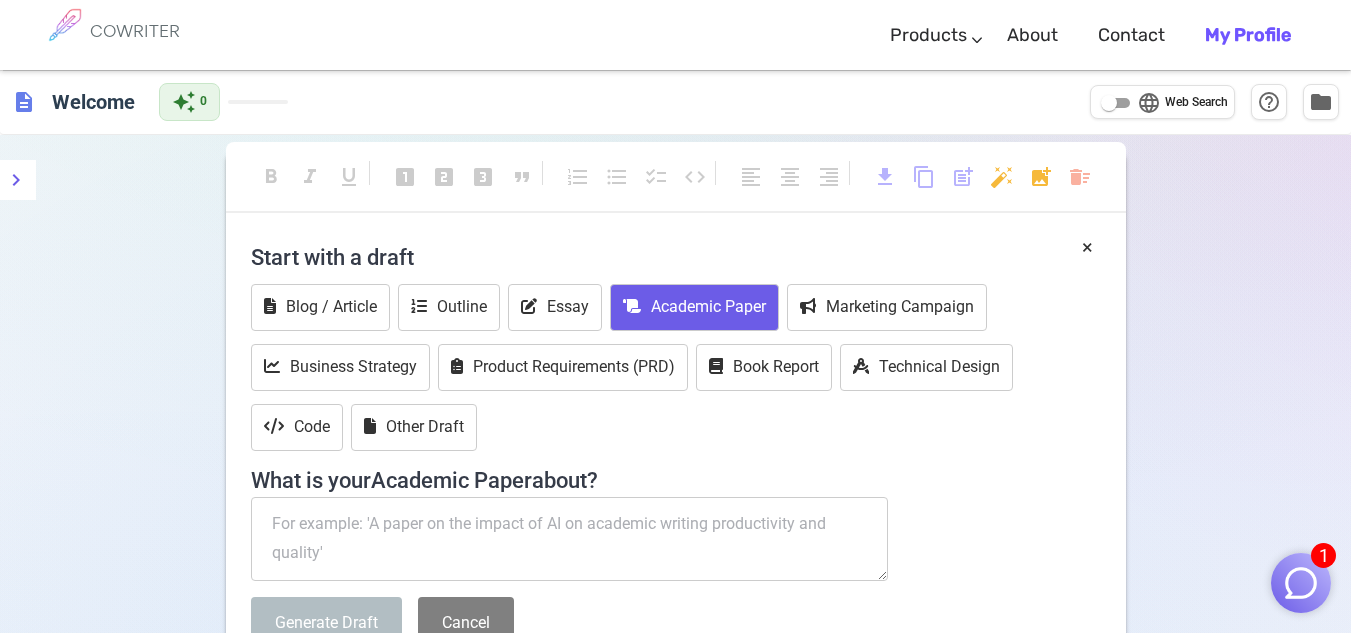 click at bounding box center [570, 539] 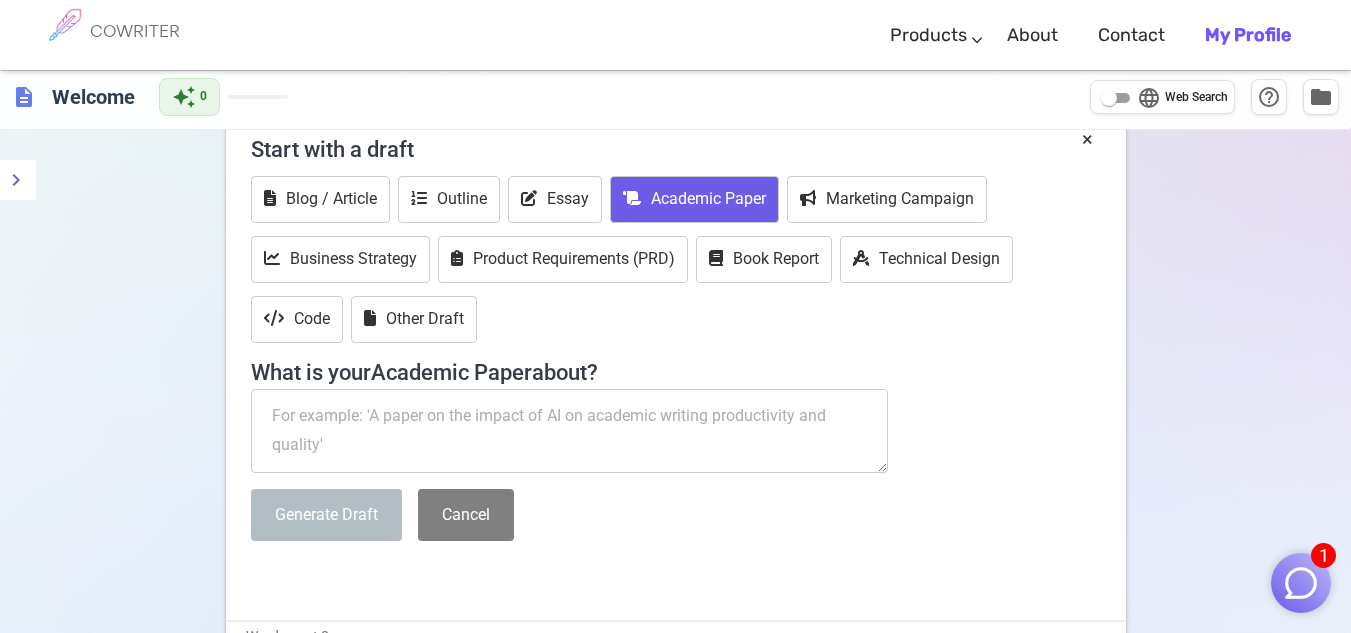 scroll, scrollTop: 0, scrollLeft: 0, axis: both 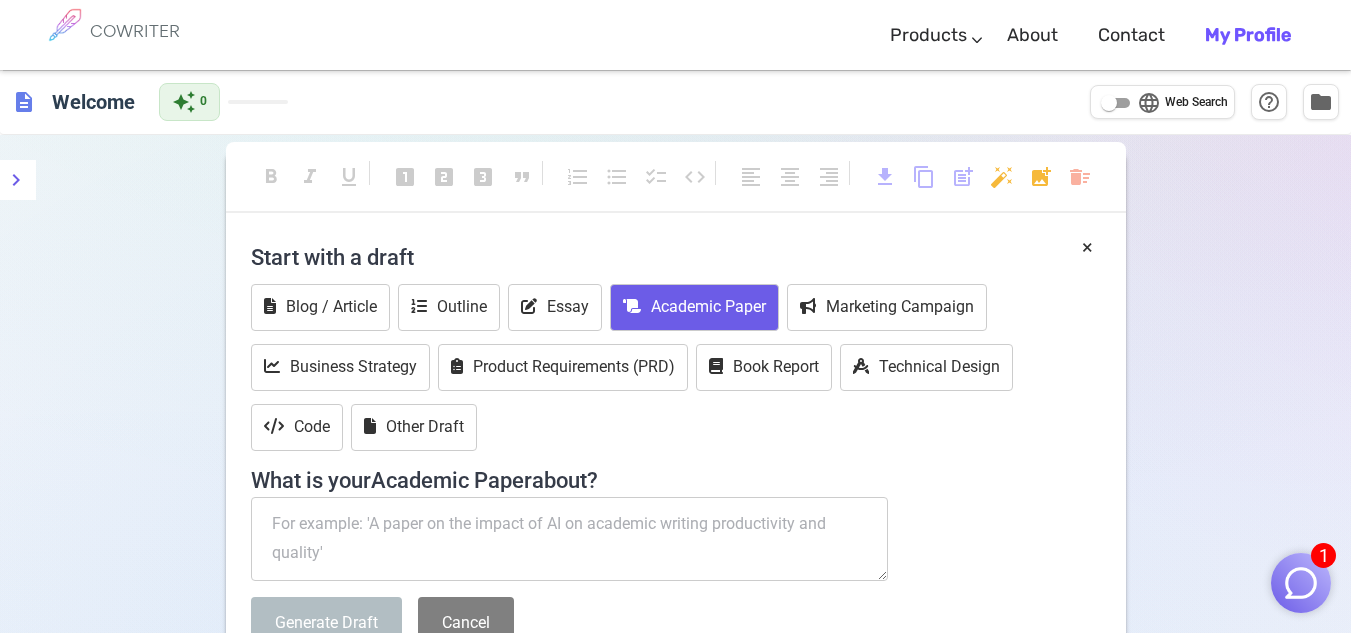 click at bounding box center (570, 539) 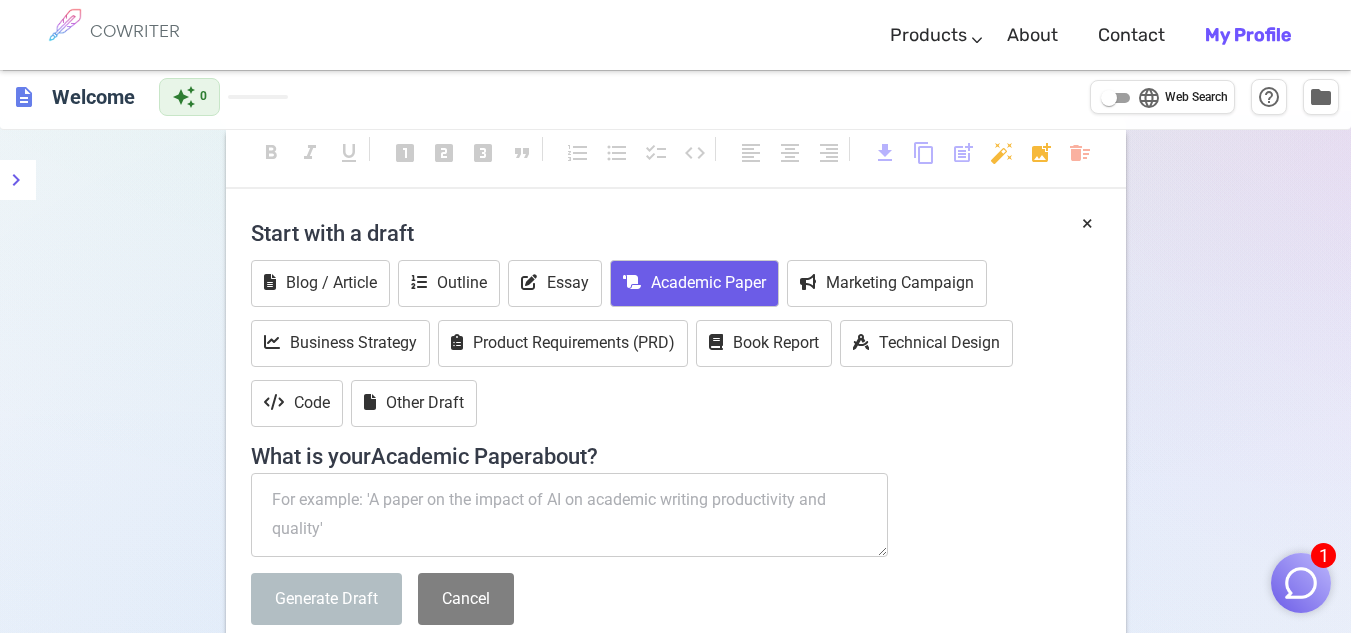scroll, scrollTop: 0, scrollLeft: 0, axis: both 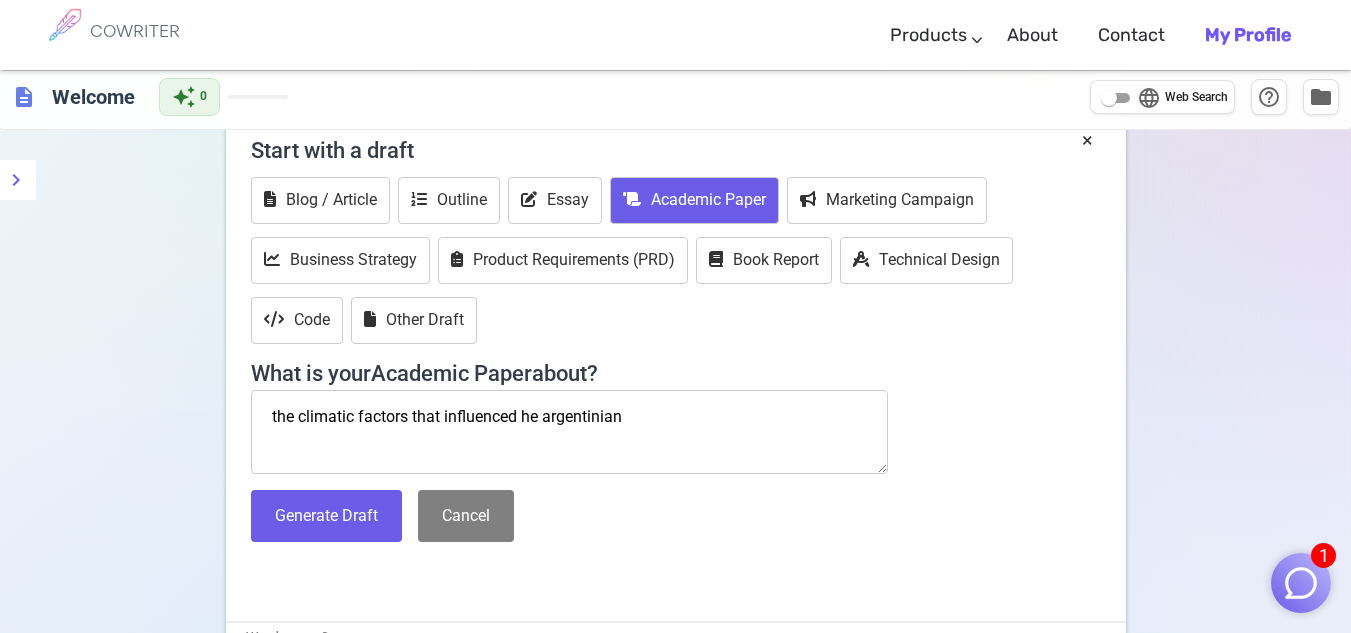 click on "the climatic factors that influenced he argentinian" at bounding box center [570, 432] 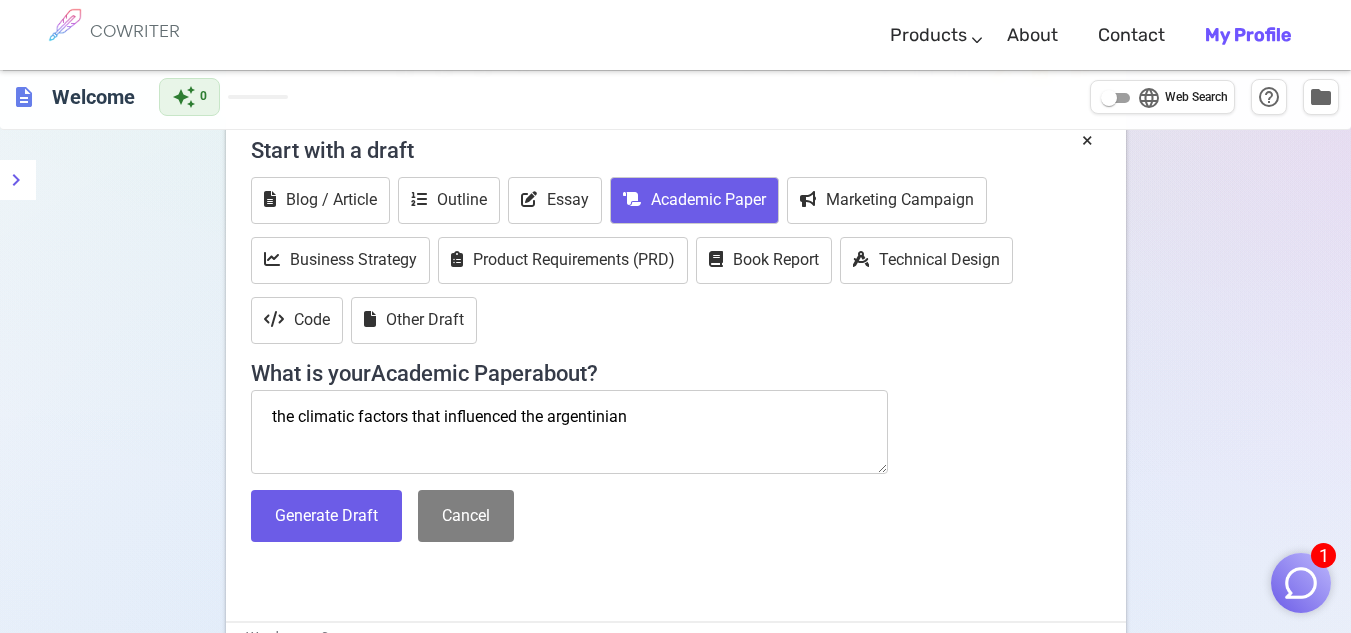 click on "the climatic factors that influenced the argentinian" at bounding box center (570, 432) 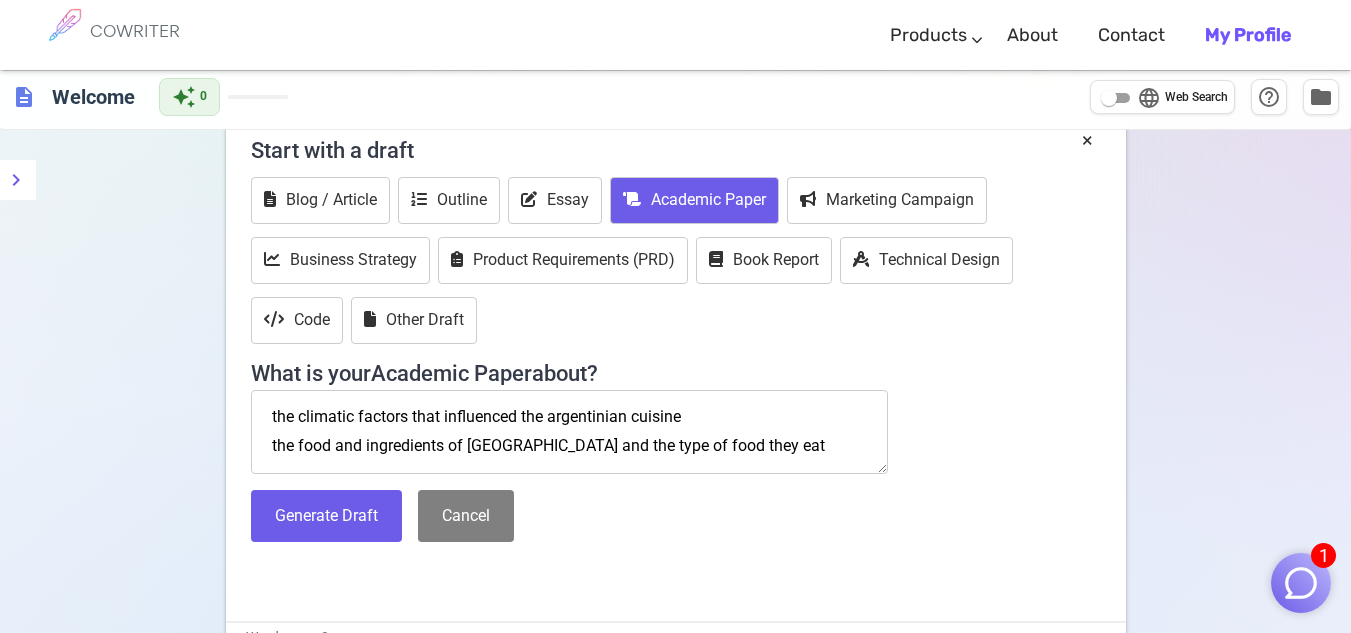 scroll, scrollTop: 11, scrollLeft: 0, axis: vertical 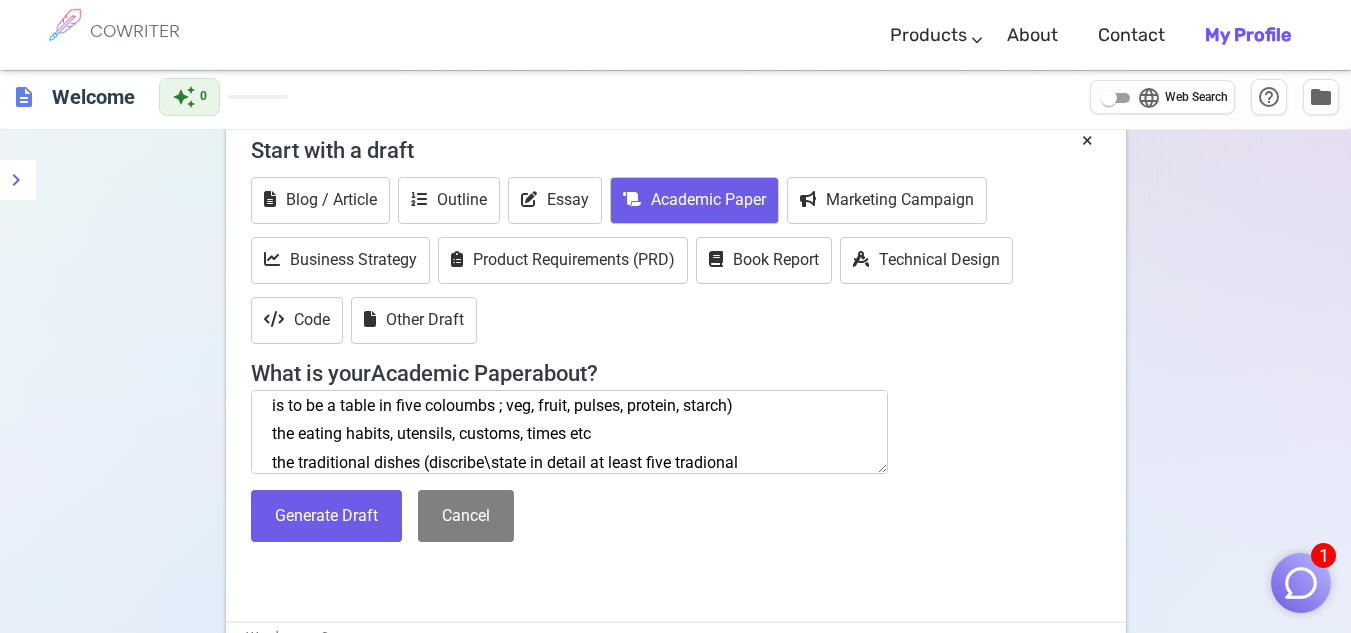 click on "the climatic factors that influenced the argentinian cuisine
the food and ingredients of Argentina and the type of food they eat ( this is to be a table in five coloumbs ; veg, fruit, pulses, protein, starch)
the eating habits, utensils, customs, times etc
the traditional dishes (discribe\state in detail at least five tradional" at bounding box center [570, 432] 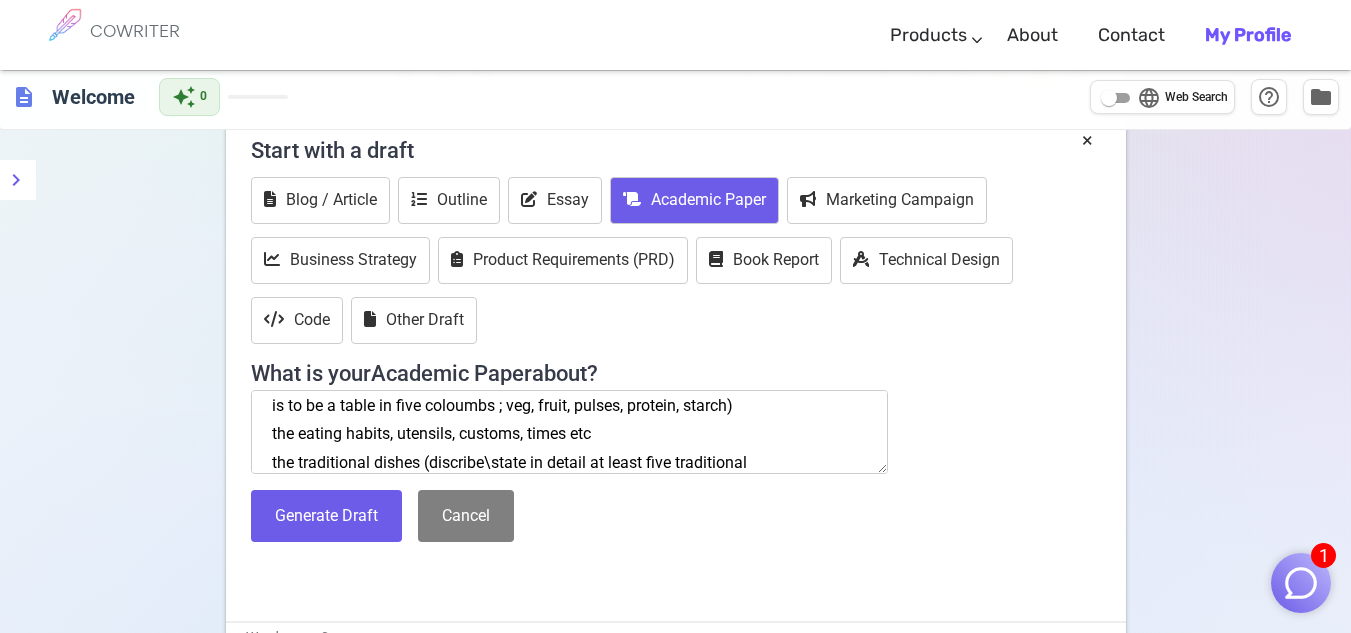 click on "the climatic factors that influenced the argentinian cuisine
the food and ingredients of Argentina and the type of food they eat ( this is to be a table in five coloumbs ; veg, fruit, pulses, protein, starch)
the eating habits, utensils, customs, times etc
the traditional dishes (discribe\state in detail at least five traditional" at bounding box center [570, 432] 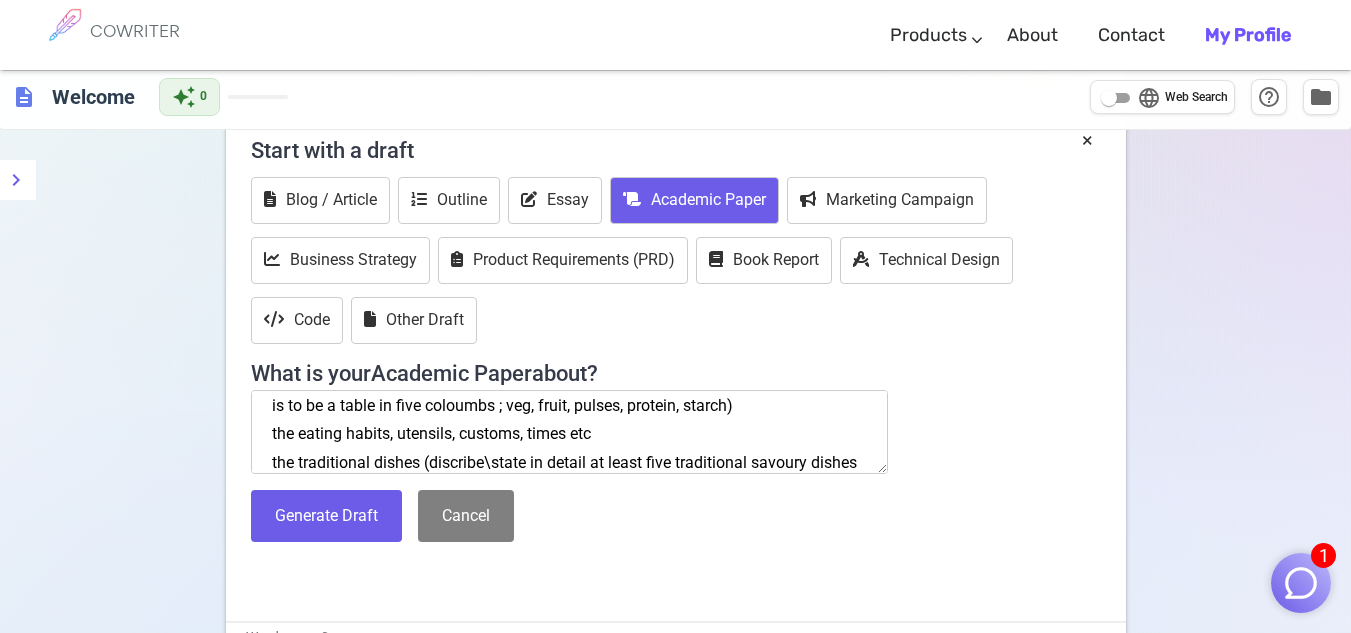 scroll, scrollTop: 97, scrollLeft: 0, axis: vertical 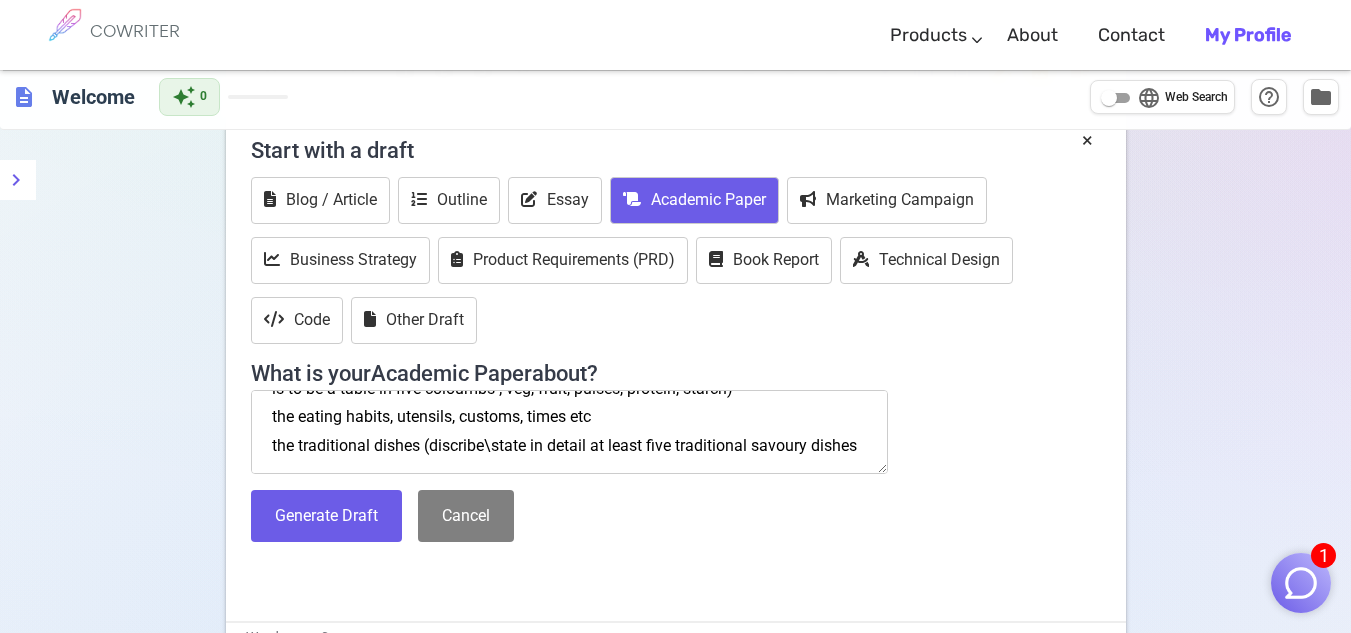 click on "the climatic factors that influenced the argentinian cuisine
the food and ingredients of Argentina and the type of food they eat ( this is to be a table in five coloumbs ; veg, fruit, pulses, protein, starch)
the eating habits, utensils, customs, times etc
the traditional dishes (discribe\state in detail at least five traditional savoury dishes" at bounding box center (570, 432) 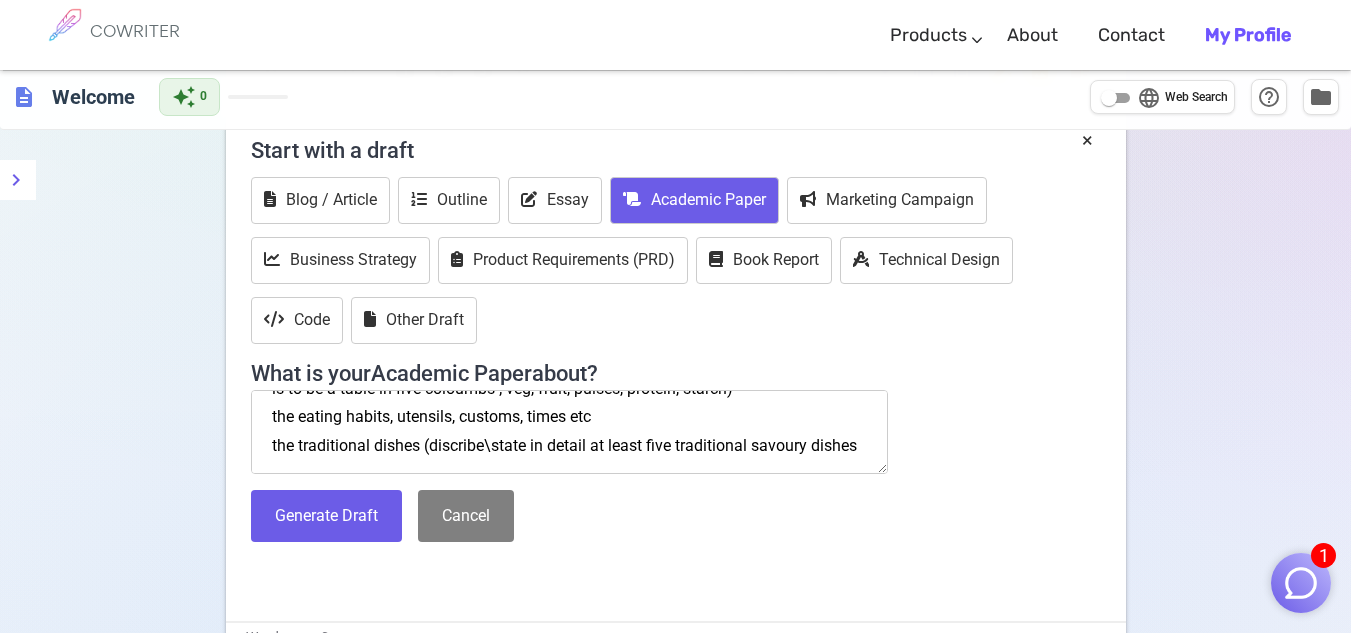 click on "the climatic factors that influenced the argentinian cuisine
the food and ingredients of Argentina and the type of food they eat ( this is to be a table in five coloumbs ; veg, fruit, pulses, protein, starch)
the eating habits, utensils, customs, times etc
the traditional dishes (discribe\state in detail at least five traditional savoury dishes" at bounding box center [570, 432] 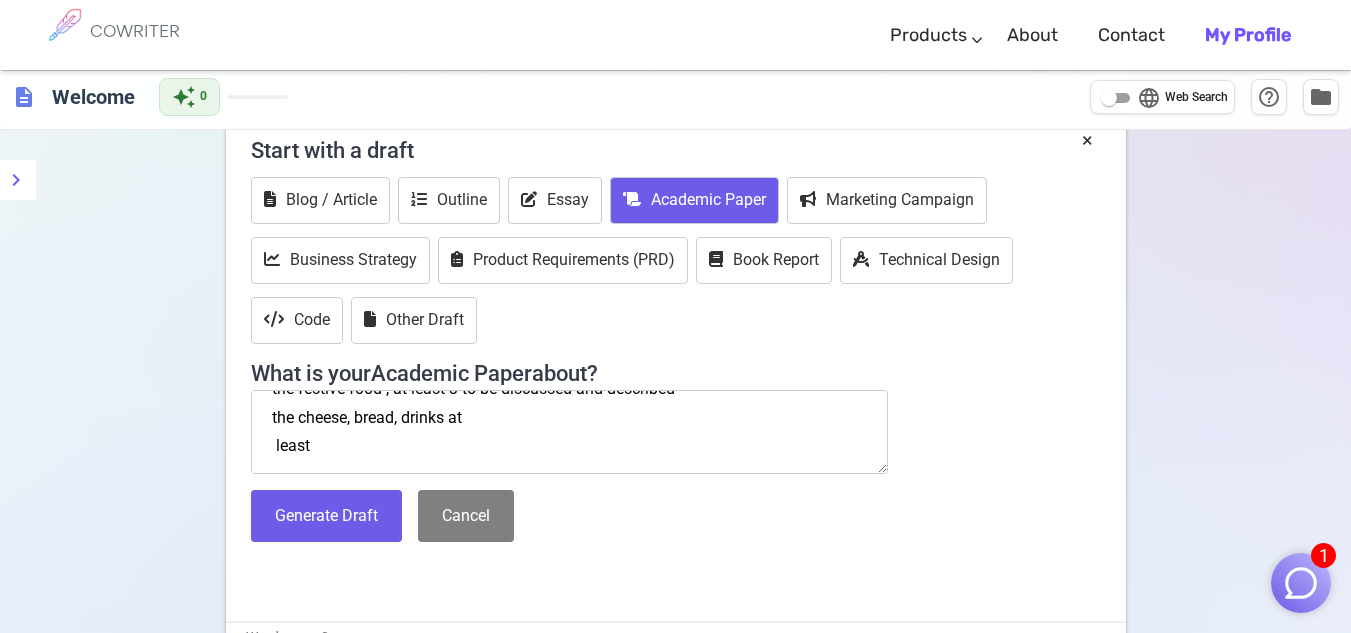 scroll, scrollTop: 0, scrollLeft: 0, axis: both 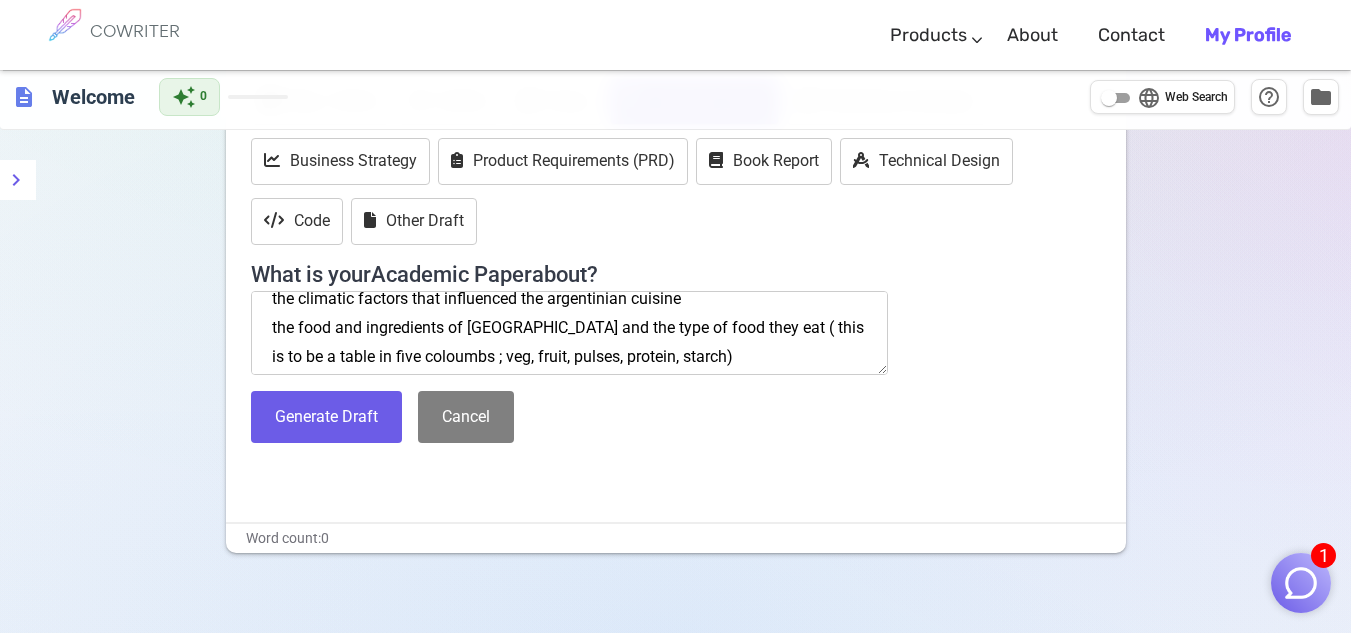 click on "the climatic factors that influenced the argentinian cuisine
the food and ingredients of Argentina and the type of food they eat ( this is to be a table in five coloumbs ; veg, fruit, pulses, protein, starch)
the eating habits, utensils, customs, times etc
the traditional dishes (discribe\state in detail at least five traditional savoury dishes )
two traditional dessert describe
the festive food , at least 3 to be discussed and described
the cheese, bread, drinks at
least 2 of each stated and described" at bounding box center (570, 333) 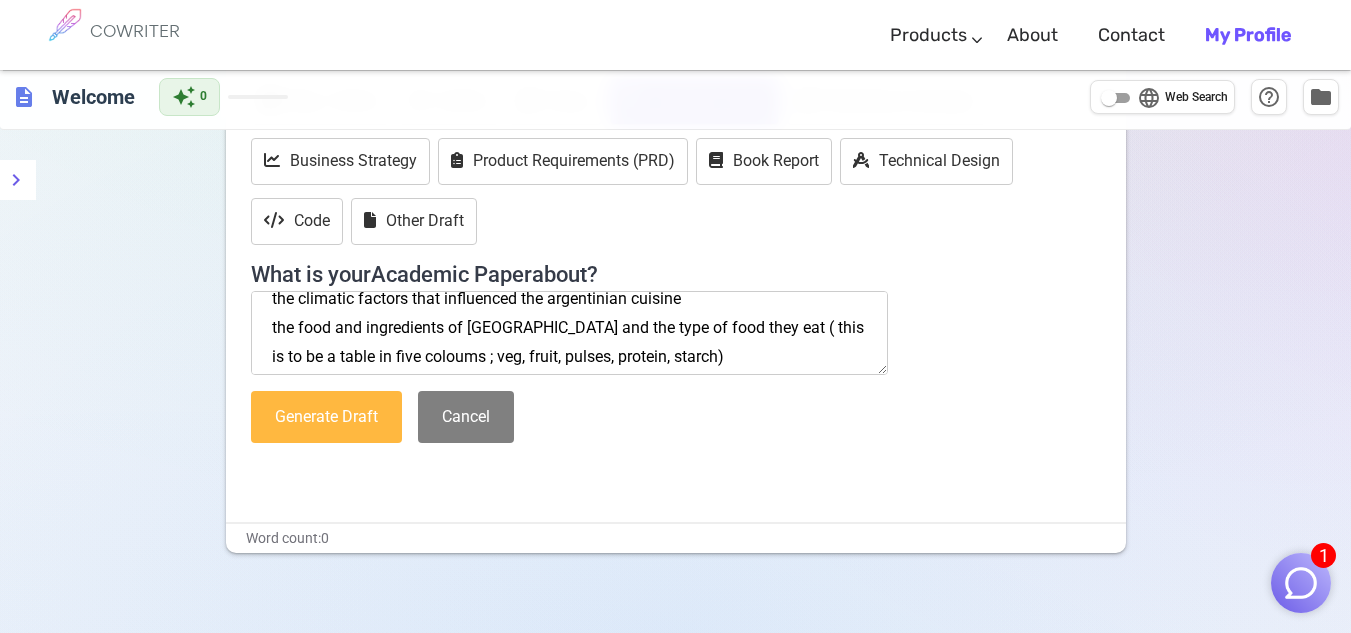 type on "the climatic factors that influenced the argentinian cuisine
the food and ingredients of Argentina and the type of food they eat ( this is to be a table in five coloums ; veg, fruit, pulses, protein, starch)
the eating habits, utensils, customs, times etc
the traditional dishes (discribe\state in detail at least five traditional savoury dishes )
two traditional dessert describe
the festive food , at least 3 to be discussed and described
the cheese, bread, drinks at
least 2 of each stated and described" 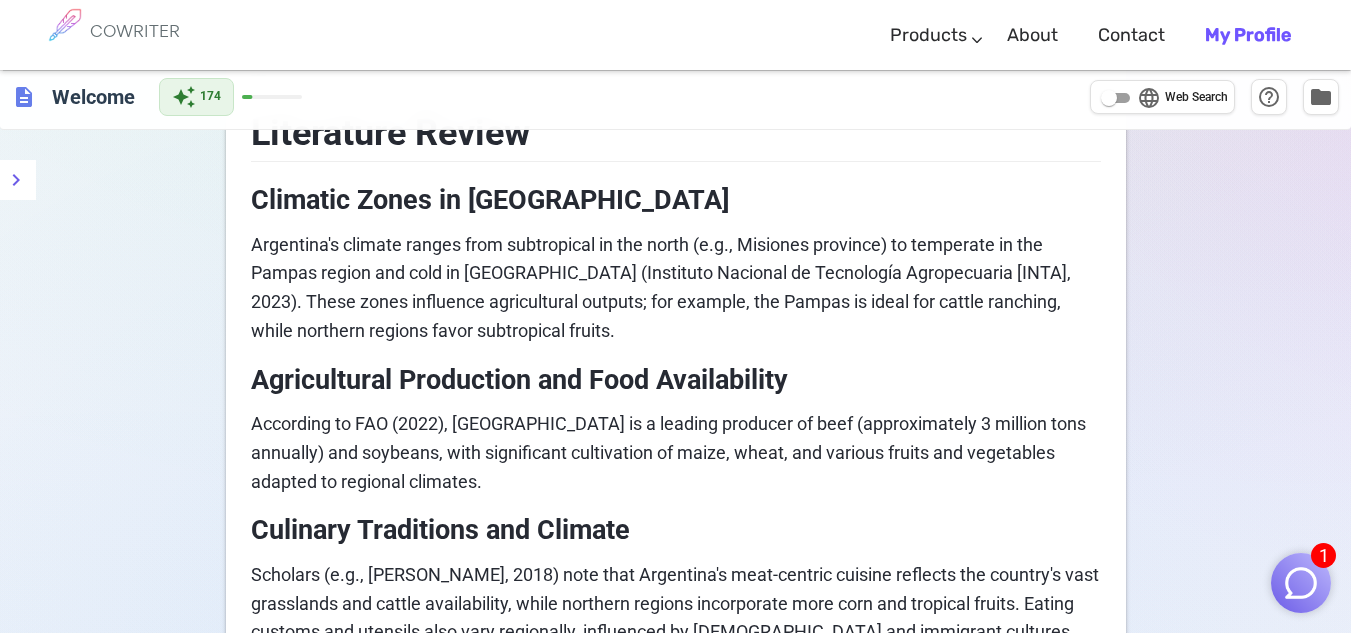 scroll, scrollTop: 1108, scrollLeft: 0, axis: vertical 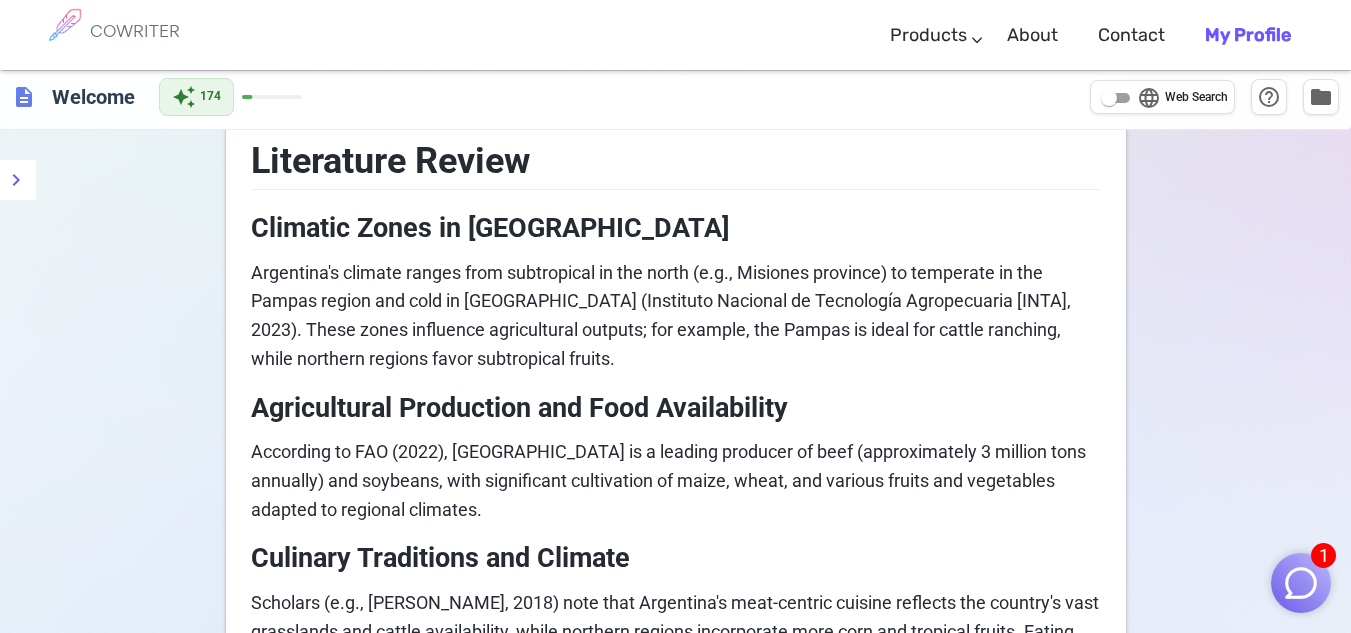 click on "Argentina's climate ranges from subtropical in the north (e.g., Misiones province) to temperate in the Pampas region and cold in Patagonia (Instituto Nacional de Tecnología Agropecuaria [INTA], 2023). These zones influence agricultural outputs; for example, the Pampas is ideal for cattle ranching, while northern regions favor subtropical fruits." at bounding box center [663, 315] 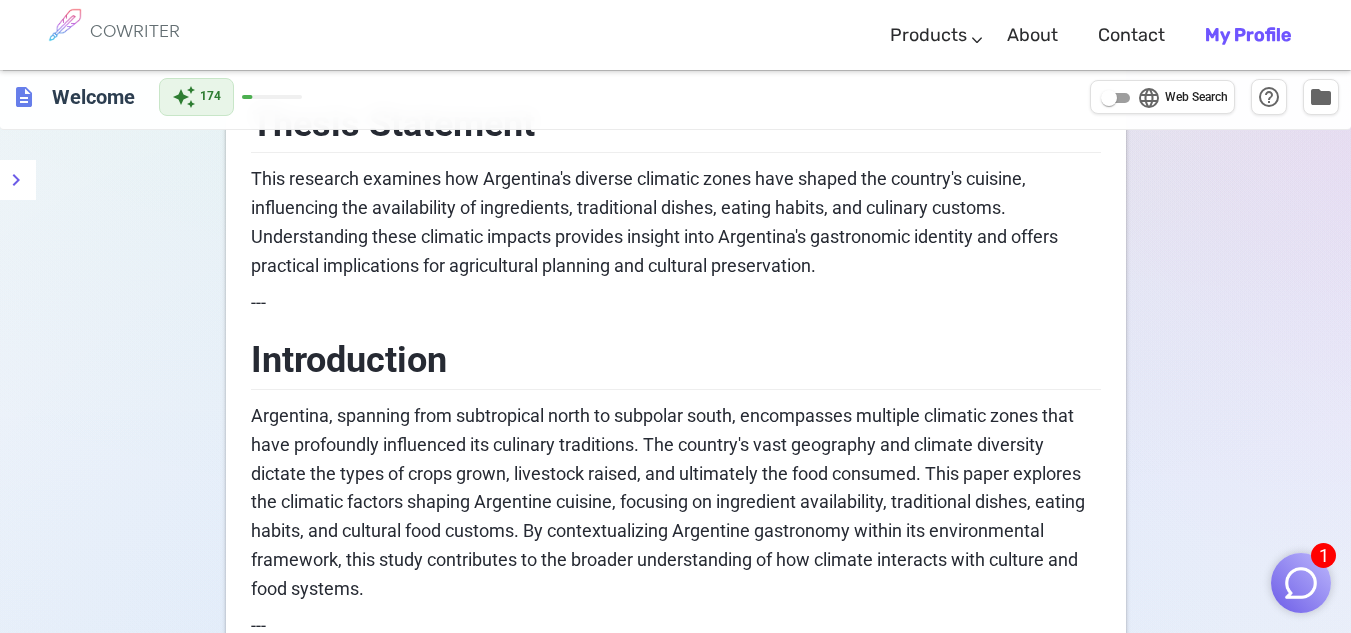 scroll, scrollTop: 0, scrollLeft: 0, axis: both 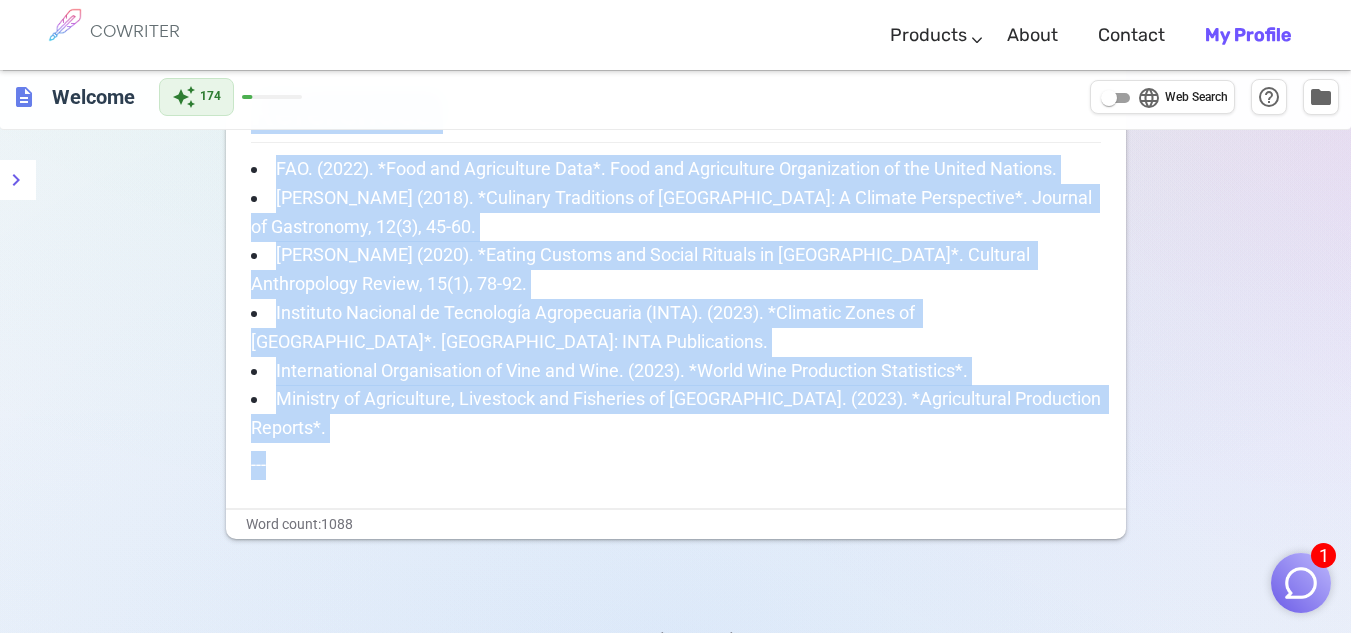 drag, startPoint x: 253, startPoint y: 197, endPoint x: 1064, endPoint y: 419, distance: 840.8359 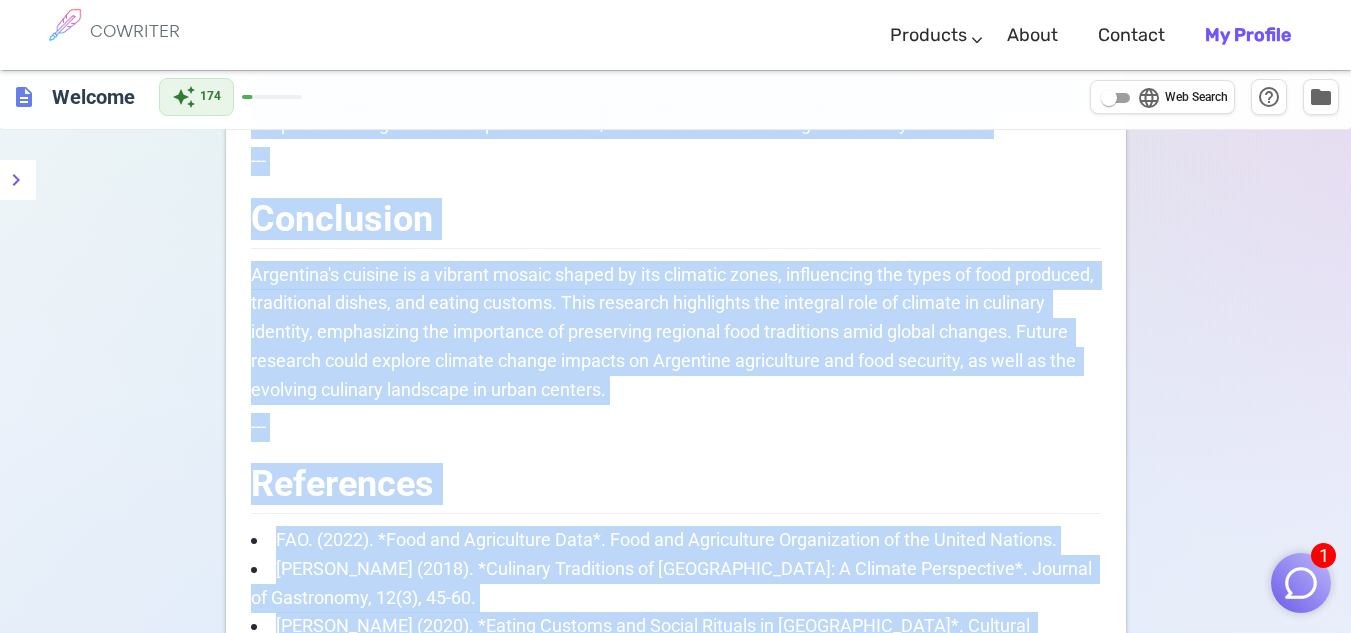 scroll, scrollTop: 4492, scrollLeft: 0, axis: vertical 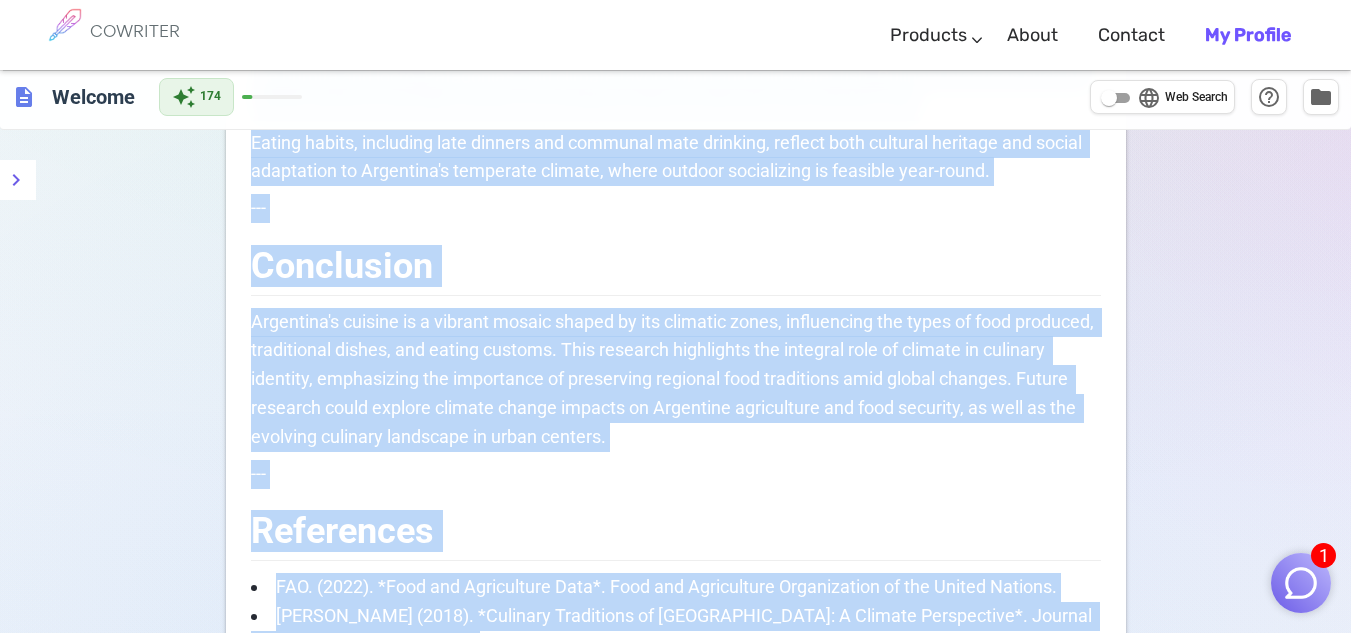click on "References" at bounding box center (676, 528) 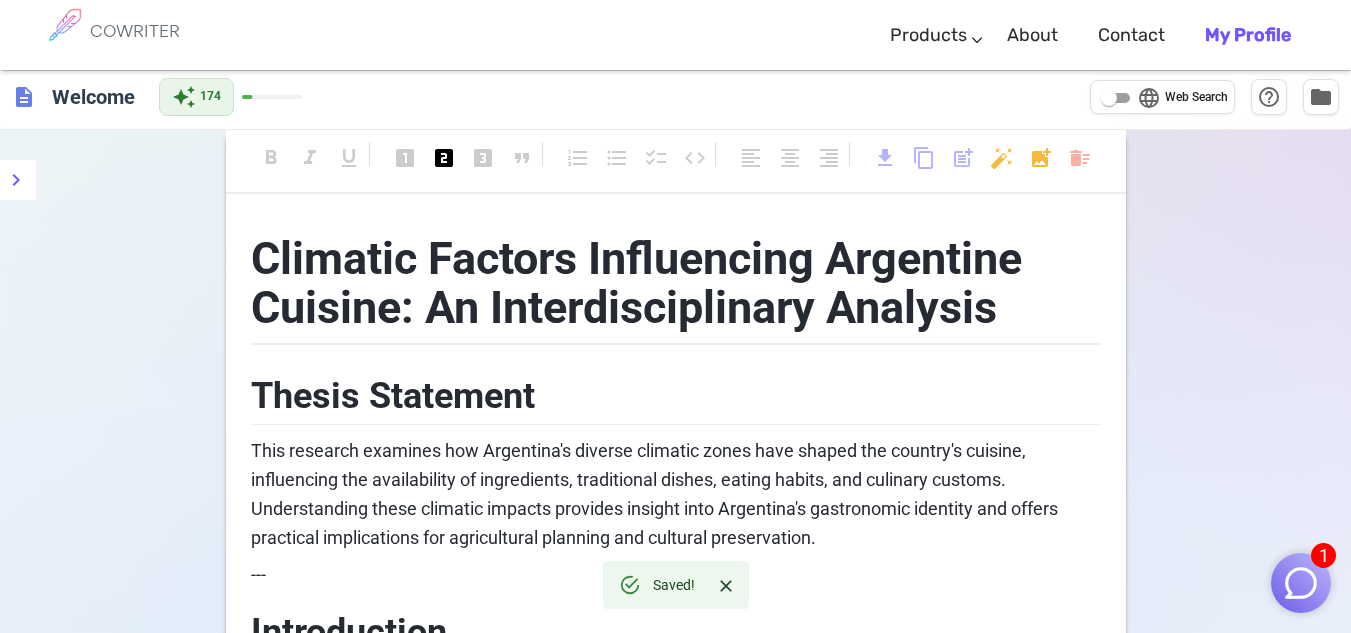 scroll, scrollTop: 0, scrollLeft: 0, axis: both 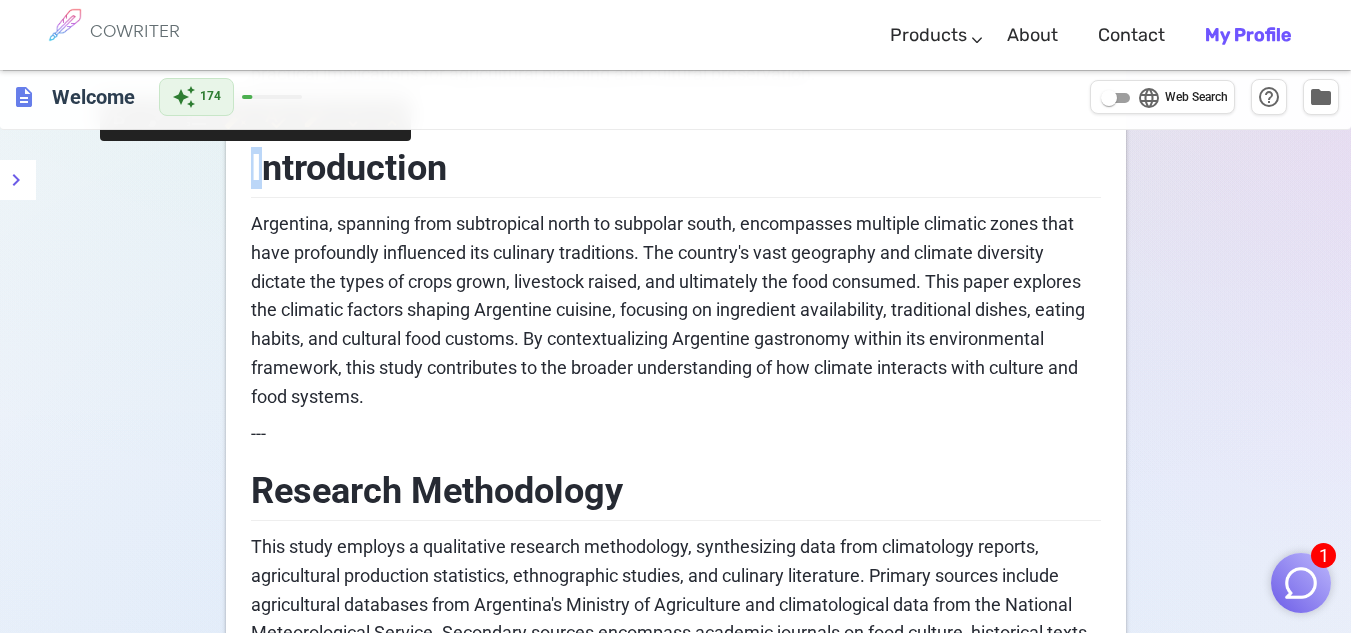 drag, startPoint x: 256, startPoint y: 168, endPoint x: 222, endPoint y: 150, distance: 38.470768 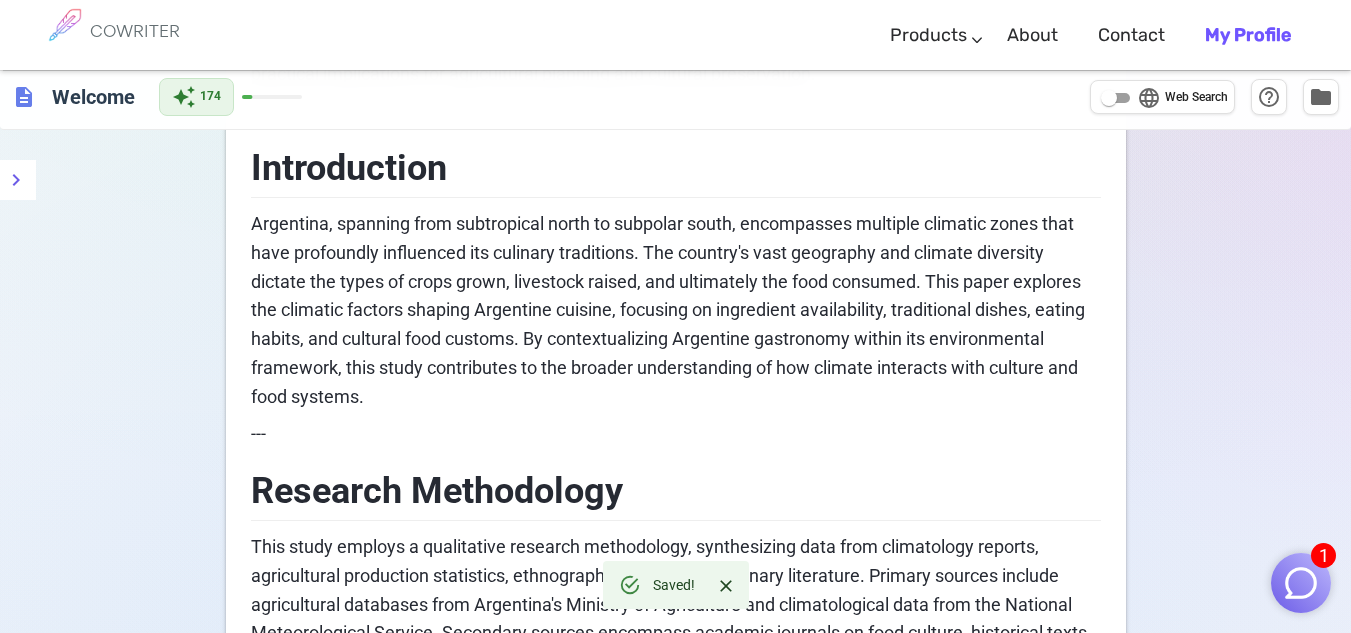click on "Climatic Factors Influencing Argentine Cuisine: An Interdisciplinary Analysis Thesis Statement This research examines how Argentina's diverse climatic zones have shaped the country's cuisine, influencing the availability of ingredients, traditional dishes, eating habits, and culinary customs. Understanding these climatic impacts provides insight into Argentina's gastronomic identity and offers practical implications for agricultural planning and cultural preservation. --- Introduction --- Research Methodology --- Literature Review Climatic Zones in Argentina Argentina's climate ranges from subtropical in the north (e.g., Misiones province) to temperate in the Pampas region and cold in Patagonia (Instituto Nacional de Tecnología Agropecuaria [INTA], 2023). These zones influence agricultural outputs; for example, the Pampas is ideal for cattle ranching, while northern regions favor subtropical fruits. Agricultural Production and Food Availability Culinary Traditions and Climate --- --- --- **Asado**   --- ---" at bounding box center [676, 2342] 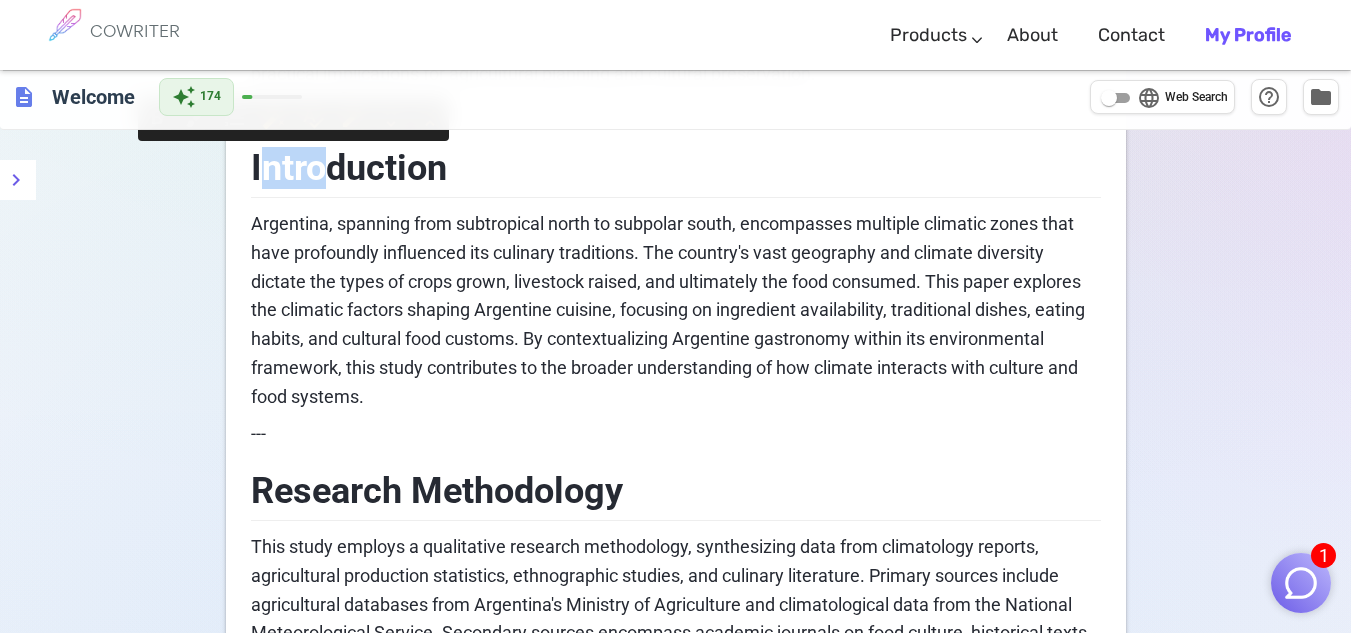 drag, startPoint x: 256, startPoint y: 172, endPoint x: 319, endPoint y: 175, distance: 63.07139 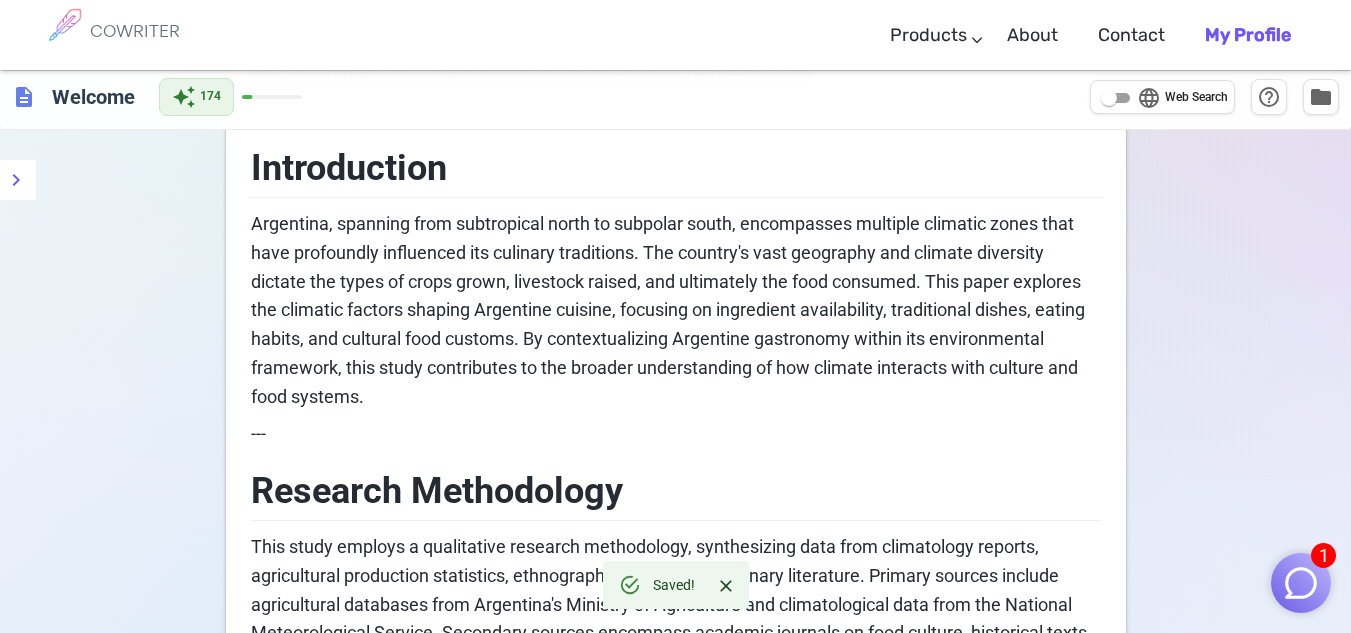 click on "Introduction" at bounding box center (676, 165) 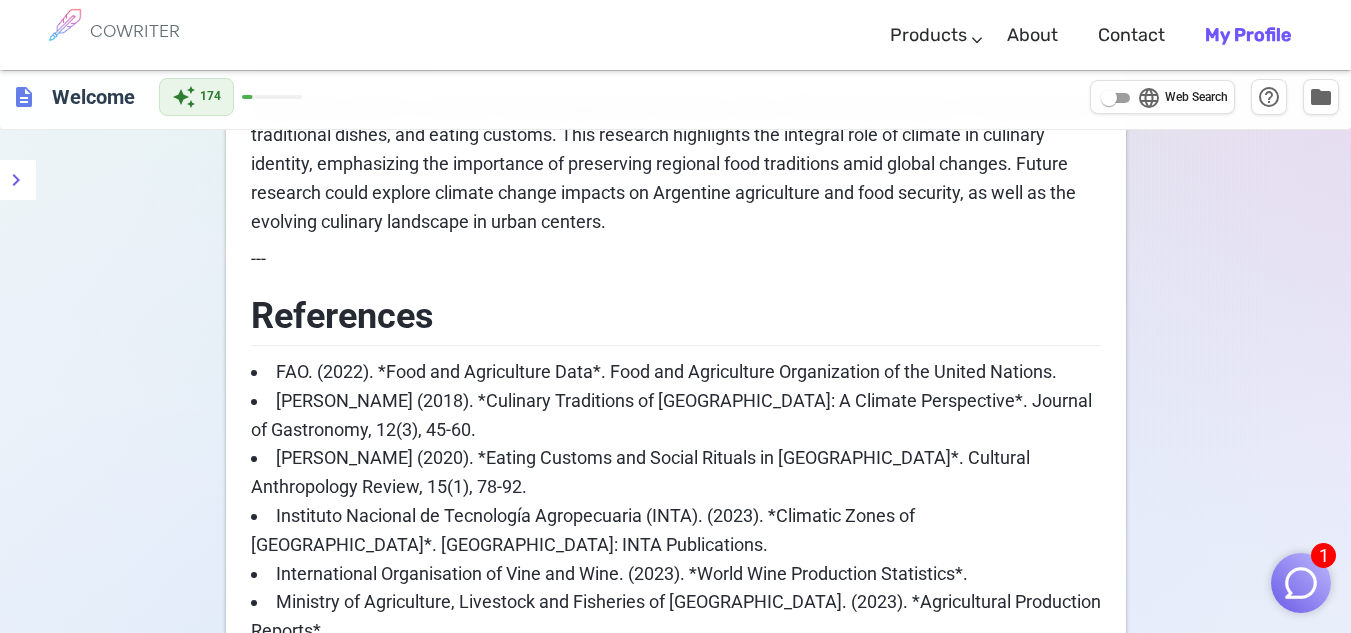 scroll, scrollTop: 4545, scrollLeft: 0, axis: vertical 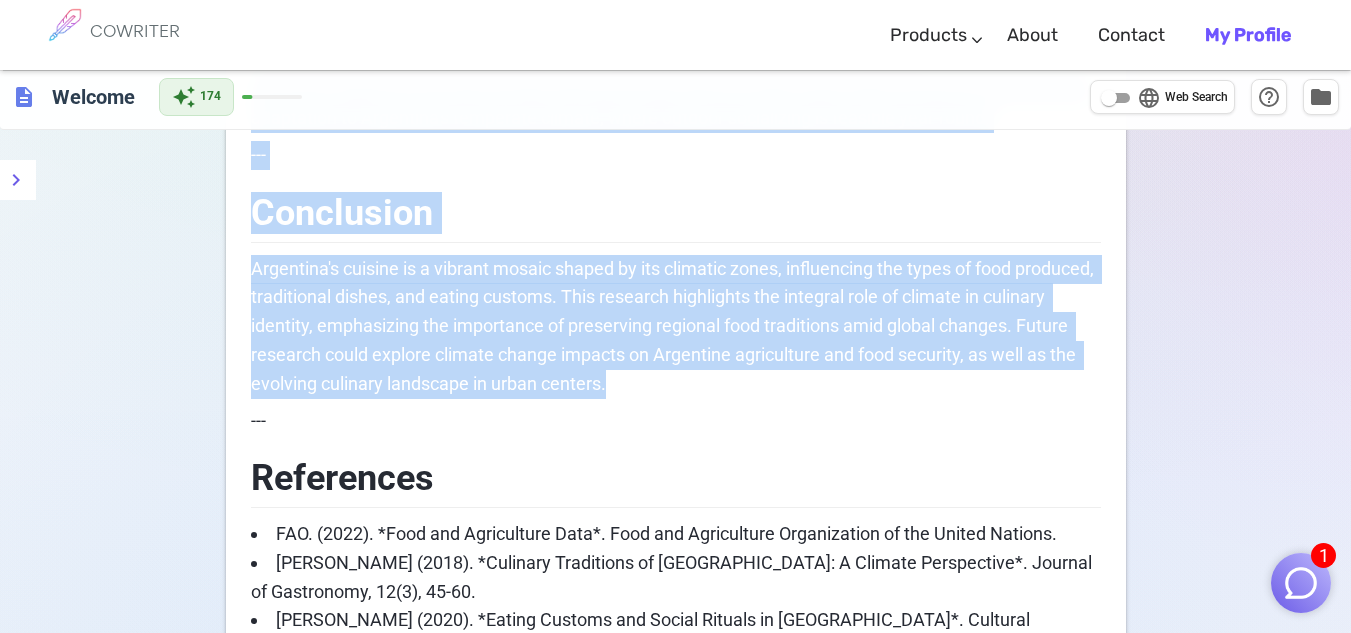 drag, startPoint x: 252, startPoint y: 169, endPoint x: 692, endPoint y: 359, distance: 479.27026 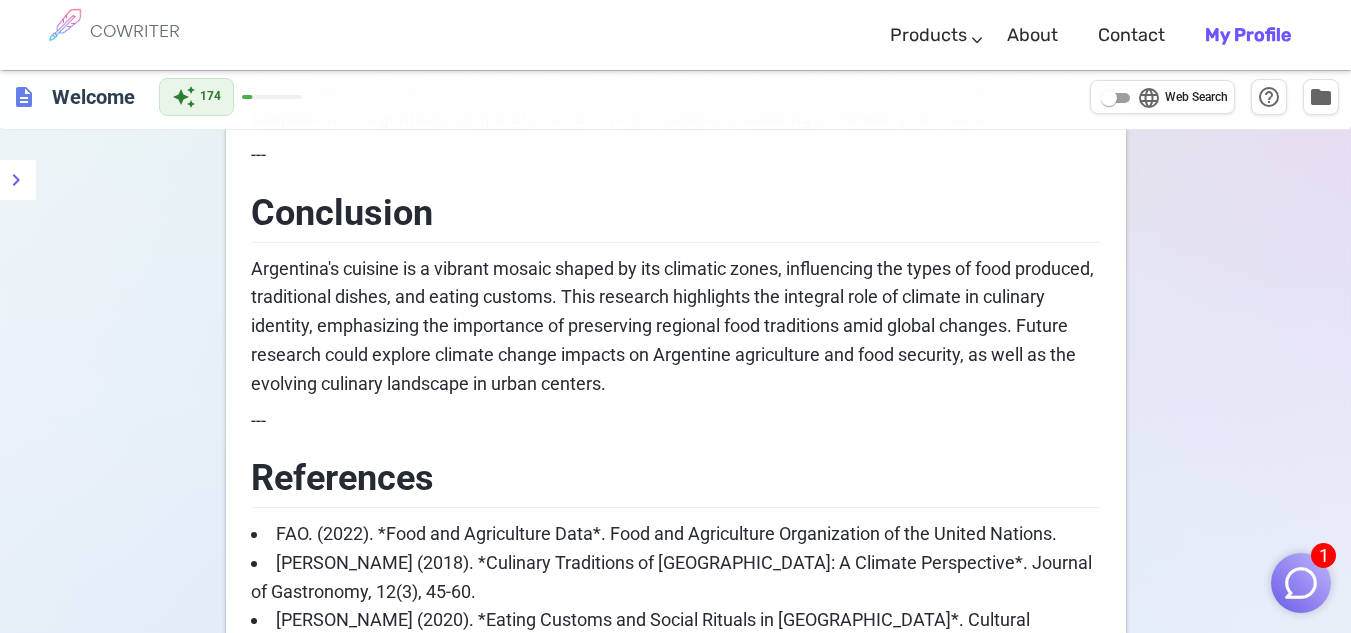 click on "Conclusion" at bounding box center (676, 210) 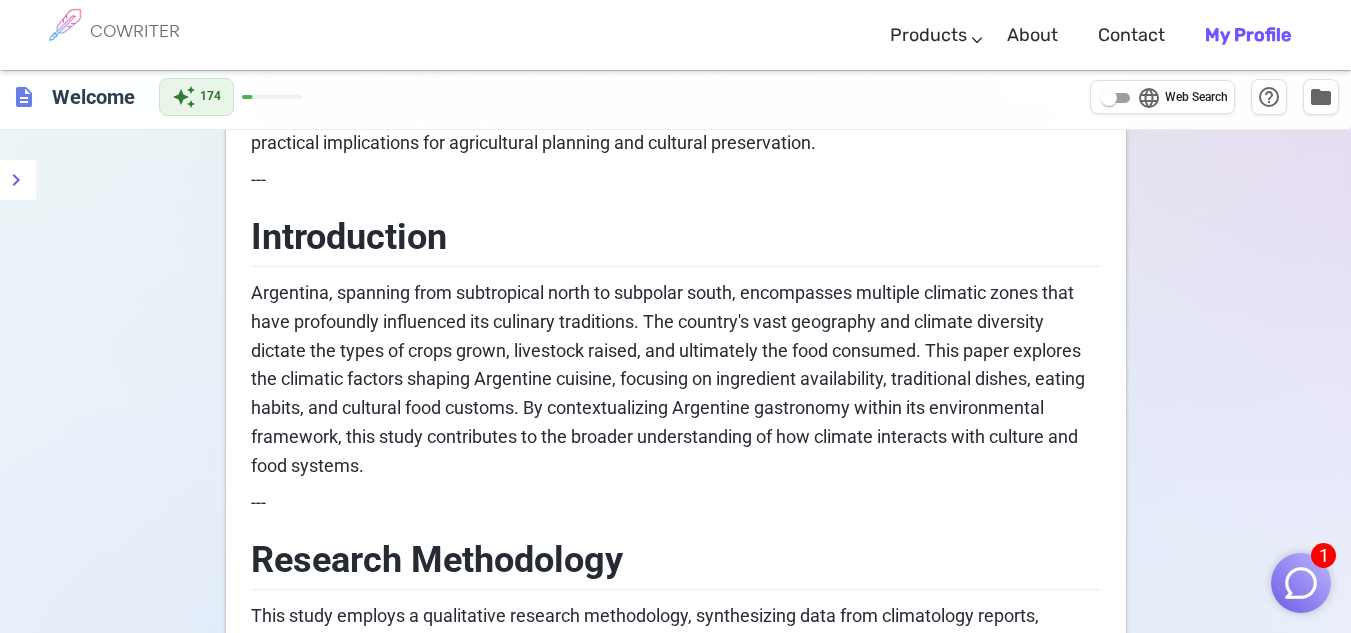 scroll, scrollTop: 461, scrollLeft: 0, axis: vertical 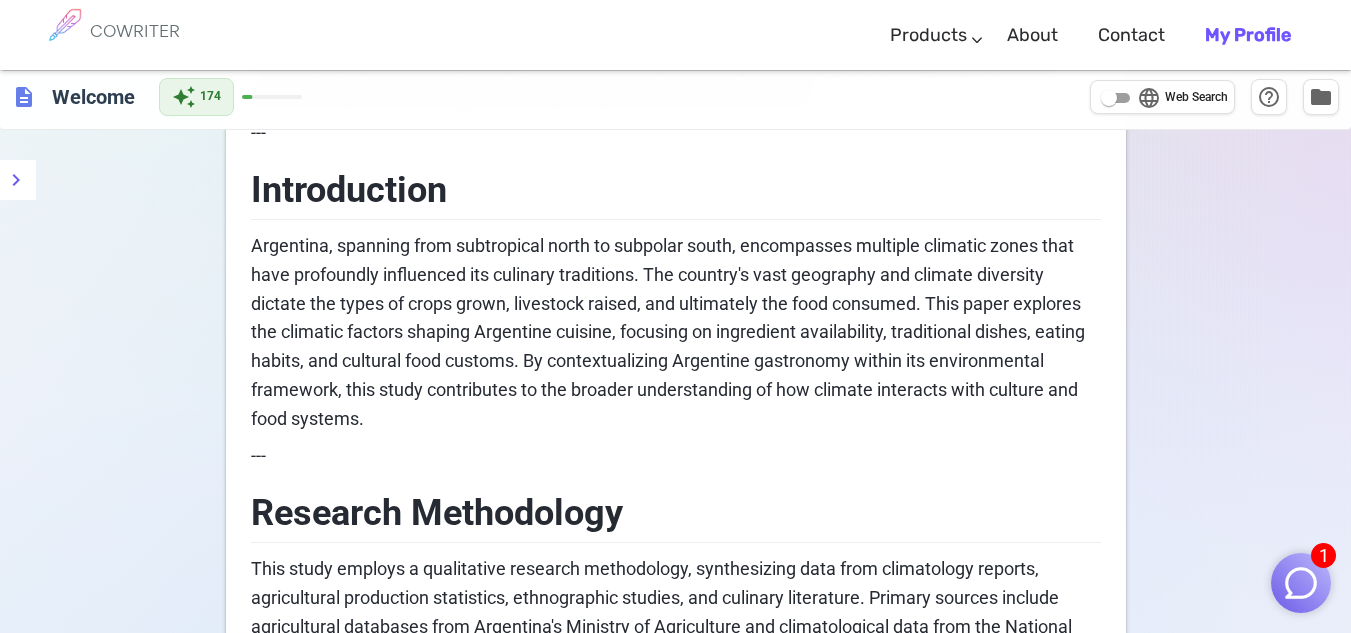 click on "Climatic Factors Influencing Argentine Cuisine: An Interdisciplinary Analysis Thesis Statement This research examines how Argentina's diverse climatic zones have shaped the country's cuisine, influencing the availability of ingredients, traditional dishes, eating habits, and culinary customs. Understanding these climatic impacts provides insight into Argentina's gastronomic identity and offers practical implications for agricultural planning and cultural preservation. --- Introduction --- Research Methodology --- Literature Review Climatic Zones in Argentina Argentina's climate ranges from subtropical in the north (e.g., Misiones province) to temperate in the Pampas region and cold in Patagonia (Instituto Nacional de Tecnología Agropecuaria [INTA], 2023). These zones influence agricultural outputs; for example, the Pampas is ideal for cattle ranching, while northern regions favor subtropical fruits. Agricultural Production and Food Availability Culinary Traditions and Climate --- --- --- **Asado**   --- ---" at bounding box center [676, 2364] 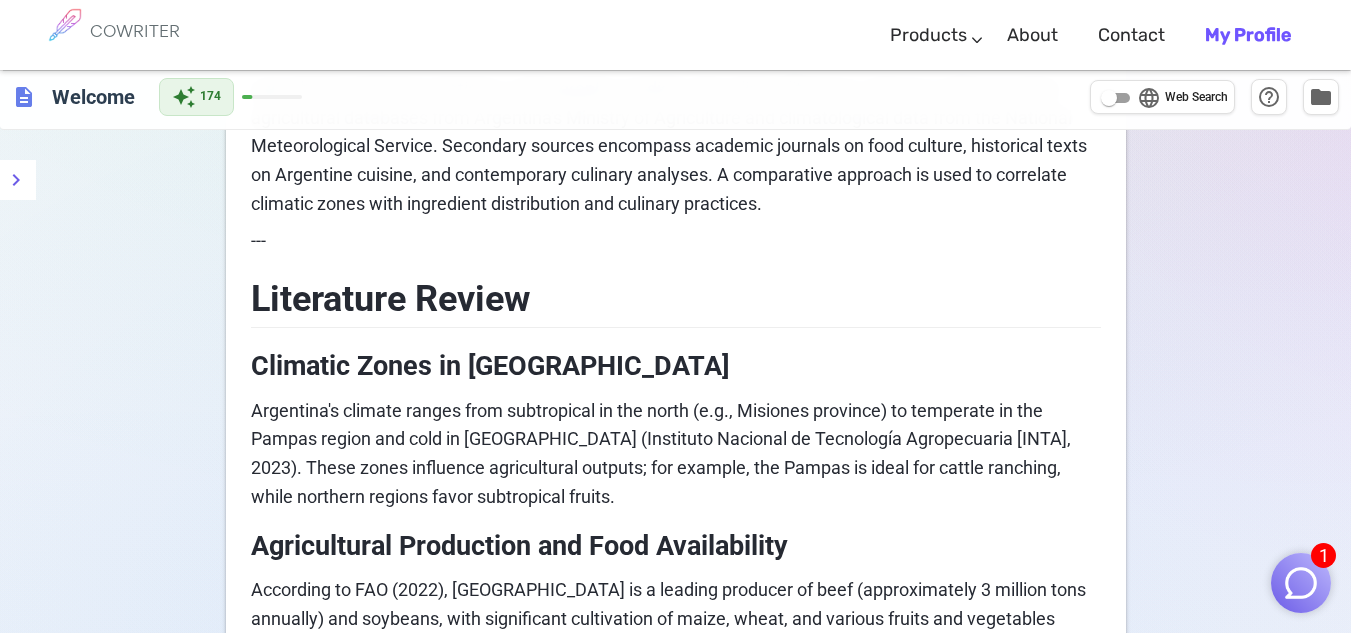 scroll, scrollTop: 934, scrollLeft: 0, axis: vertical 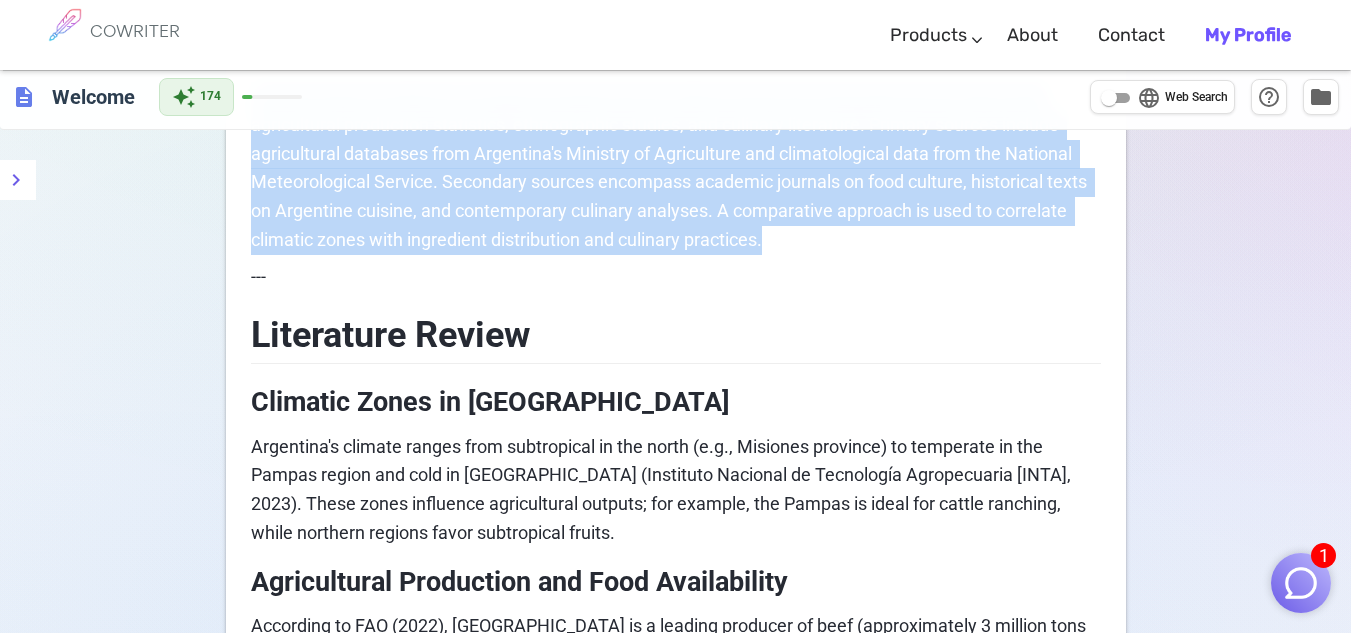 drag, startPoint x: 253, startPoint y: 192, endPoint x: 1080, endPoint y: 253, distance: 829.24664 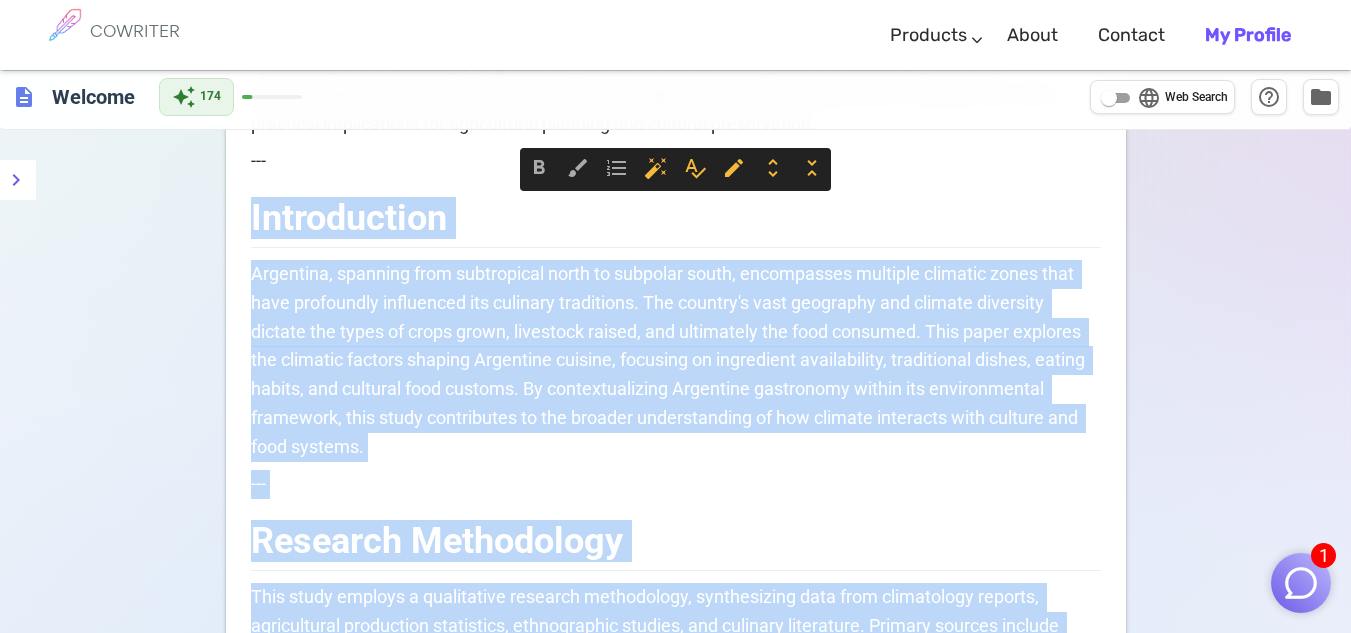 scroll, scrollTop: 423, scrollLeft: 0, axis: vertical 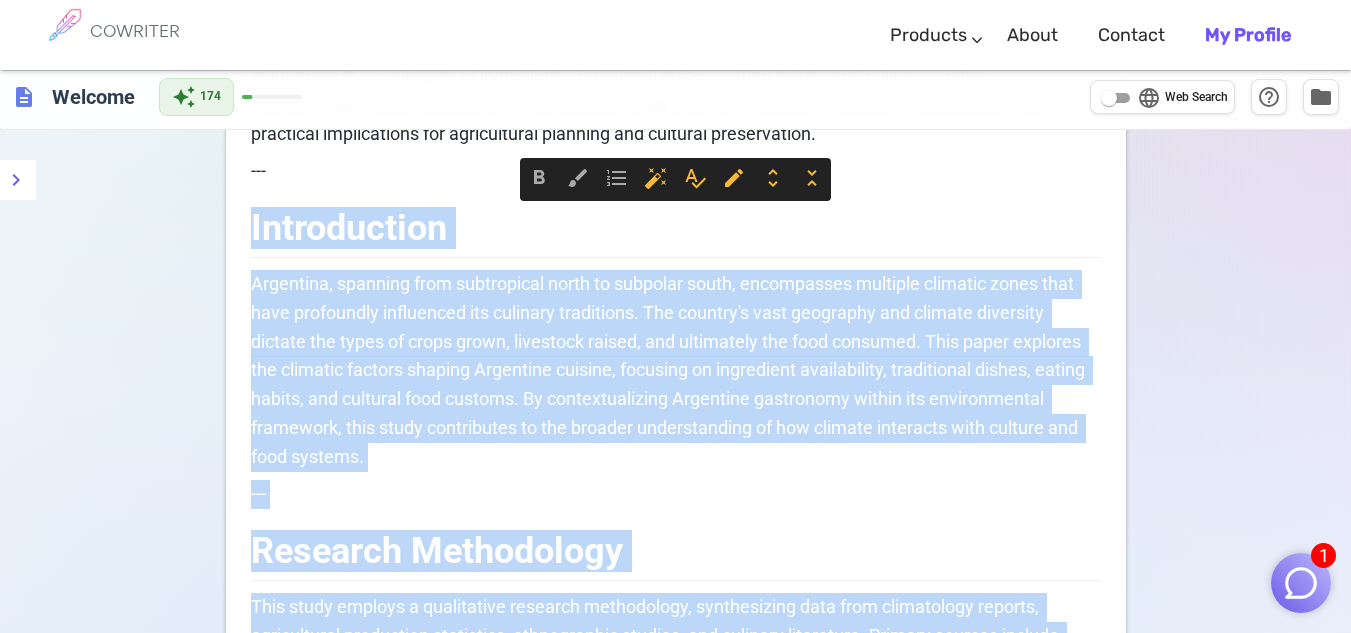 click on "Introduction" at bounding box center (676, 225) 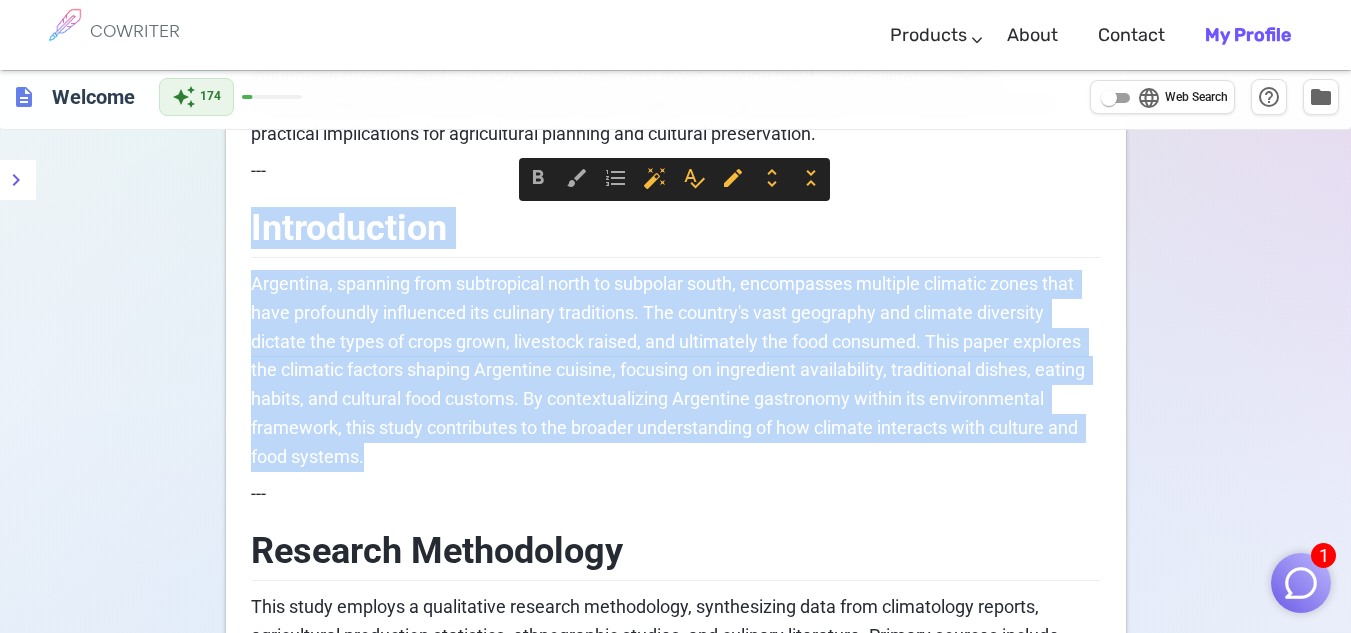 drag, startPoint x: 254, startPoint y: 228, endPoint x: 732, endPoint y: 458, distance: 530.4564 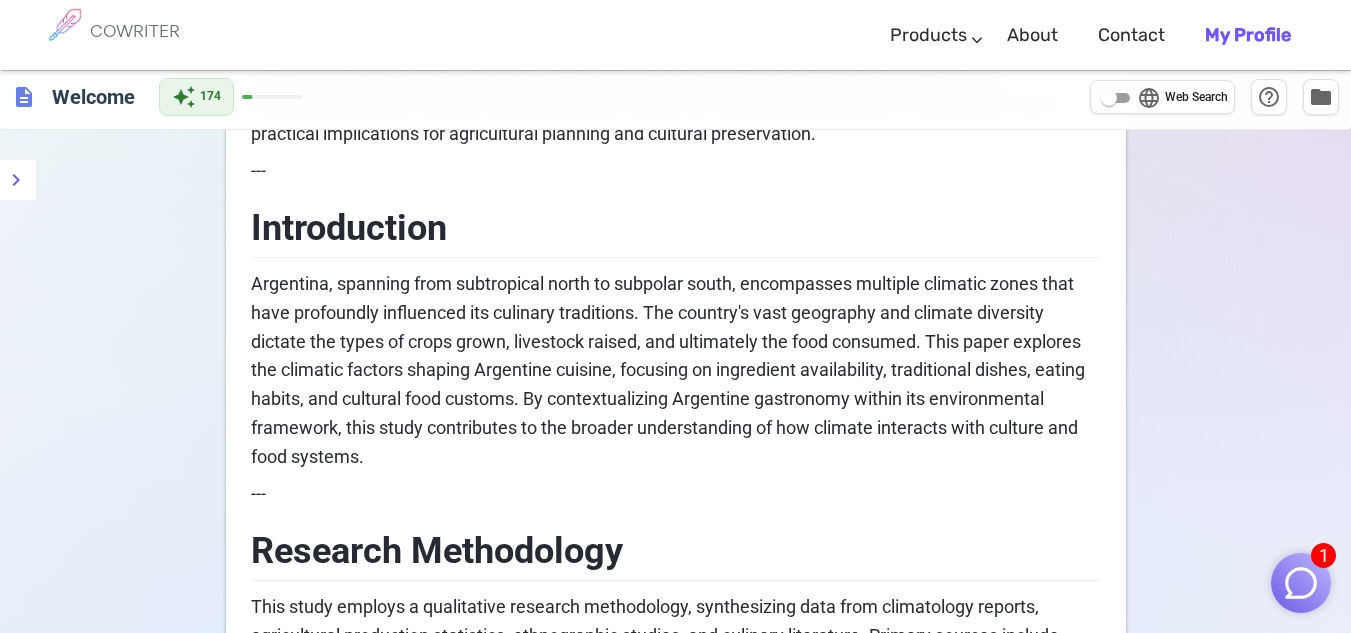 click on "---" at bounding box center (676, 494) 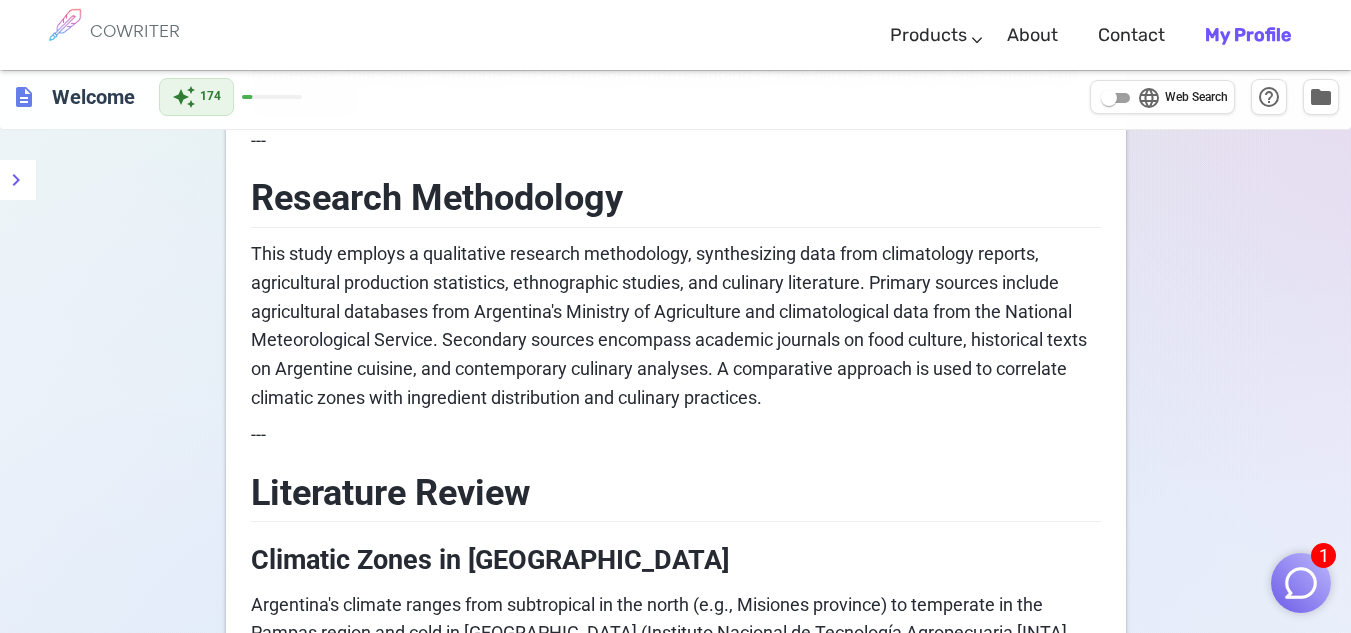 scroll, scrollTop: 794, scrollLeft: 0, axis: vertical 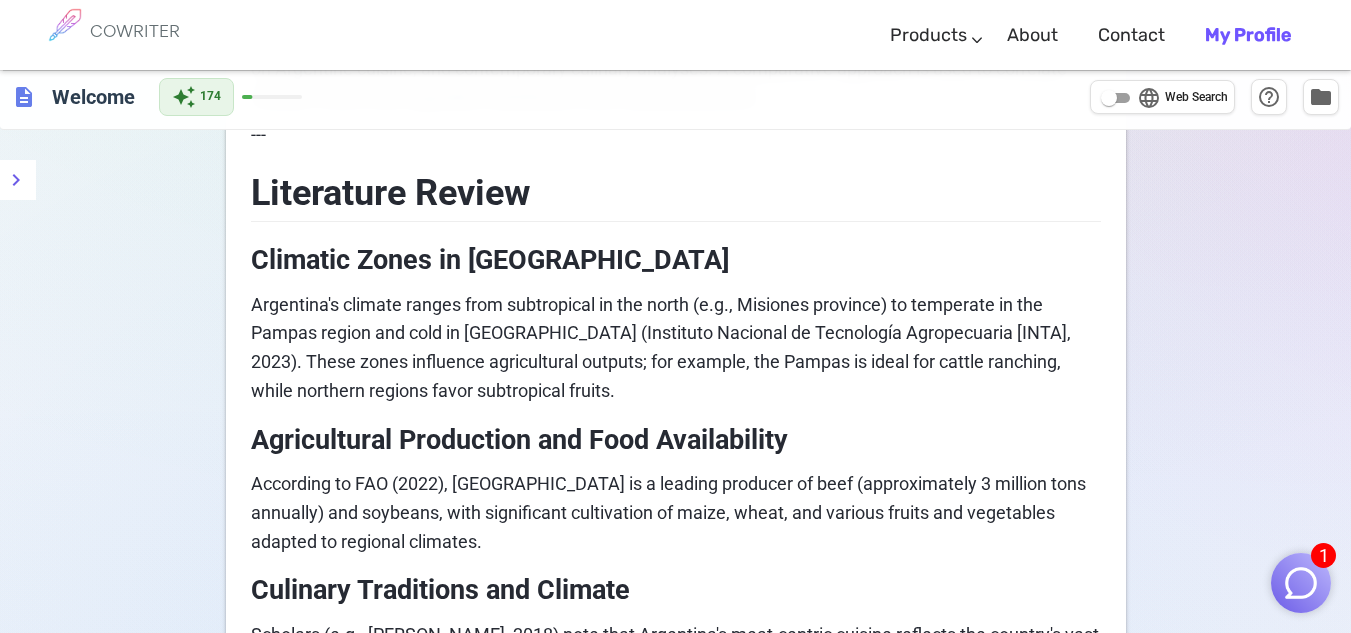 drag, startPoint x: 247, startPoint y: 260, endPoint x: 966, endPoint y: 531, distance: 768.3762 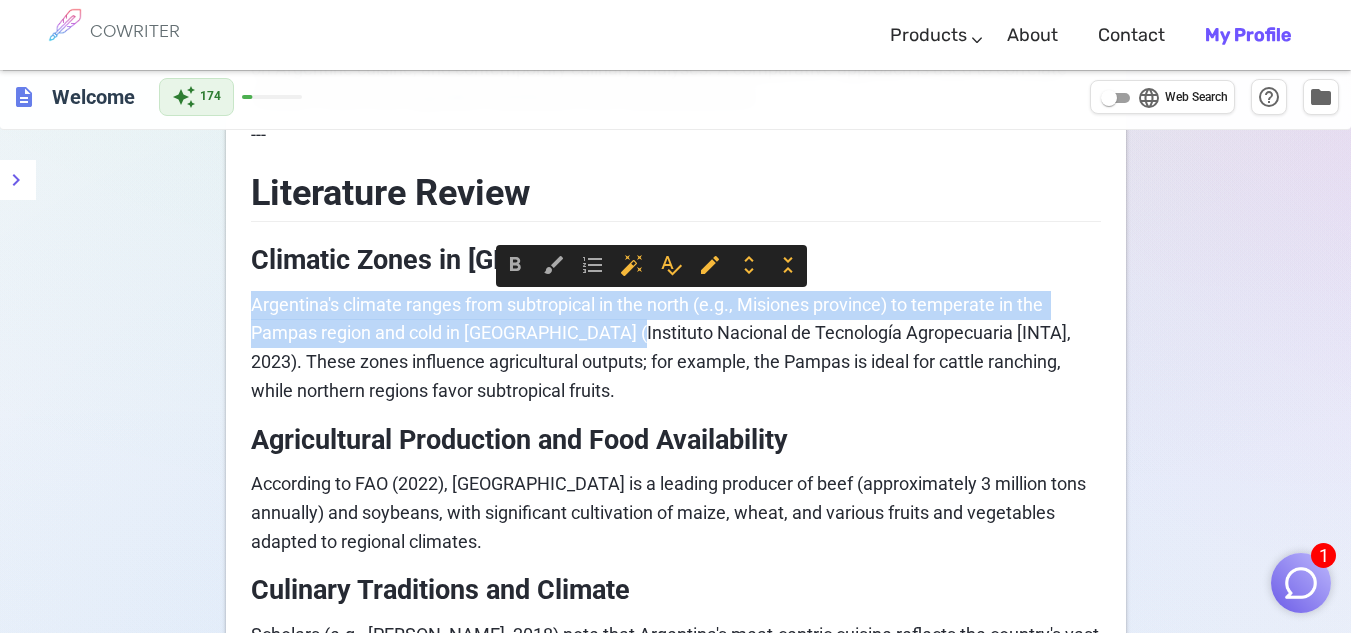 drag, startPoint x: 256, startPoint y: 304, endPoint x: 838, endPoint y: 307, distance: 582.00775 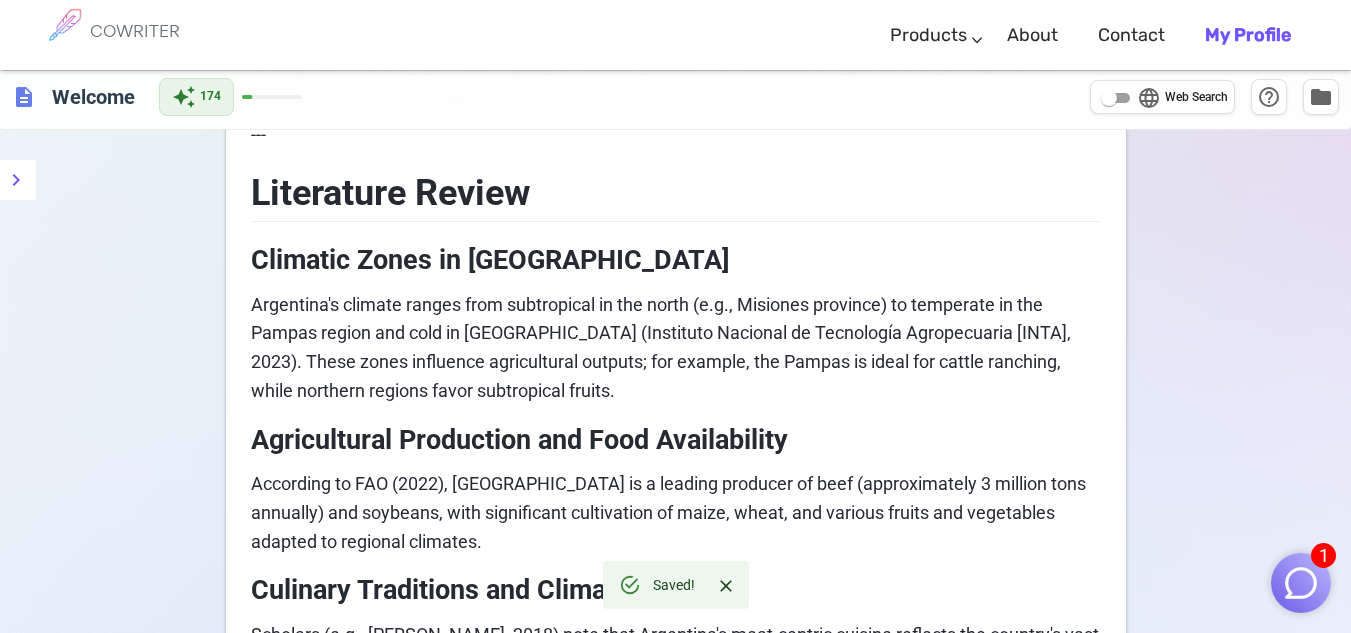 click on "Climatic Factors Influencing Argentine Cuisine: An Interdisciplinary Analysis Thesis Statement This research examines how Argentina's diverse climatic zones have shaped the country's cuisine, influencing the availability of ingredients, traditional dishes, eating habits, and culinary customs. Understanding these climatic impacts provides insight into Argentina's gastronomic identity and offers practical implications for agricultural planning and cultural preservation. --- Introduction --- Research Methodology --- Literature Review Climatic Zones in Argentina Argentina's climate ranges from subtropical in the north (e.g., Misiones province) to temperate in the Pampas region and cold in Patagonia (Instituto Nacional de Tecnología Agropecuaria [INTA], 2023). These zones influence agricultural outputs; for example, the Pampas is ideal for cattle ranching, while northern regions favor subtropical fruits. Agricultural Production and Food Availability Culinary Traditions and Climate --- --- --- **Asado**   --- ---" at bounding box center [676, 1749] 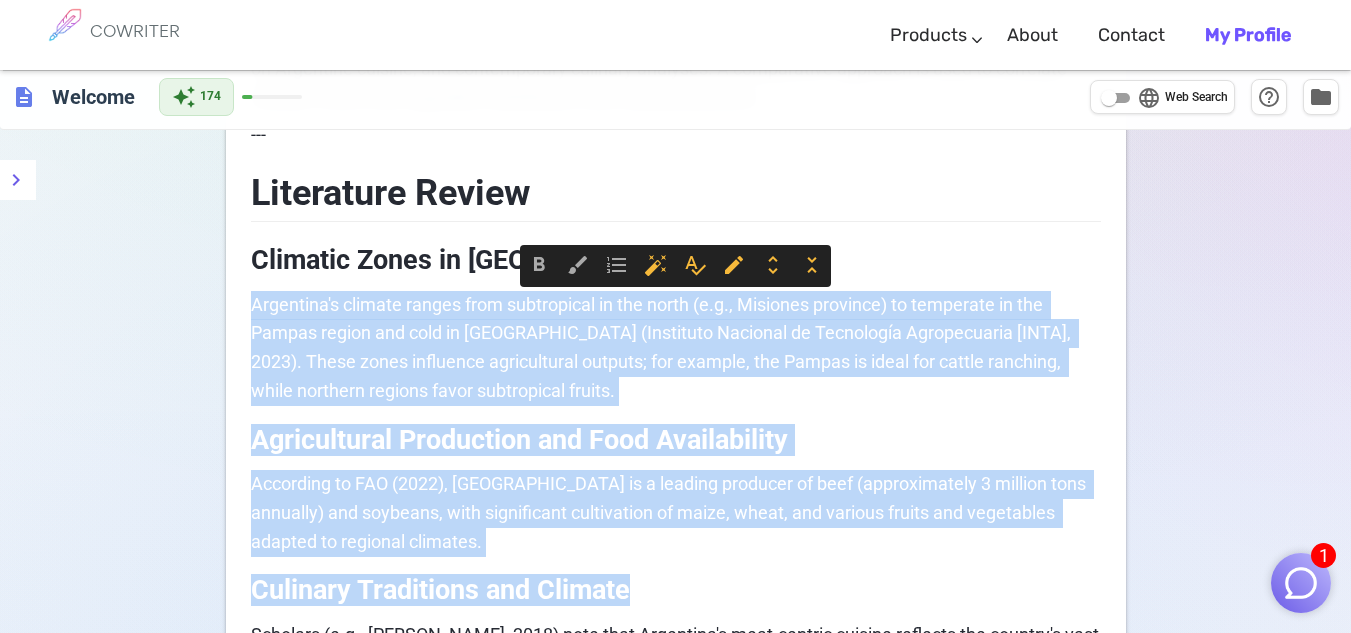 drag, startPoint x: 253, startPoint y: 303, endPoint x: 1051, endPoint y: 557, distance: 837.4485 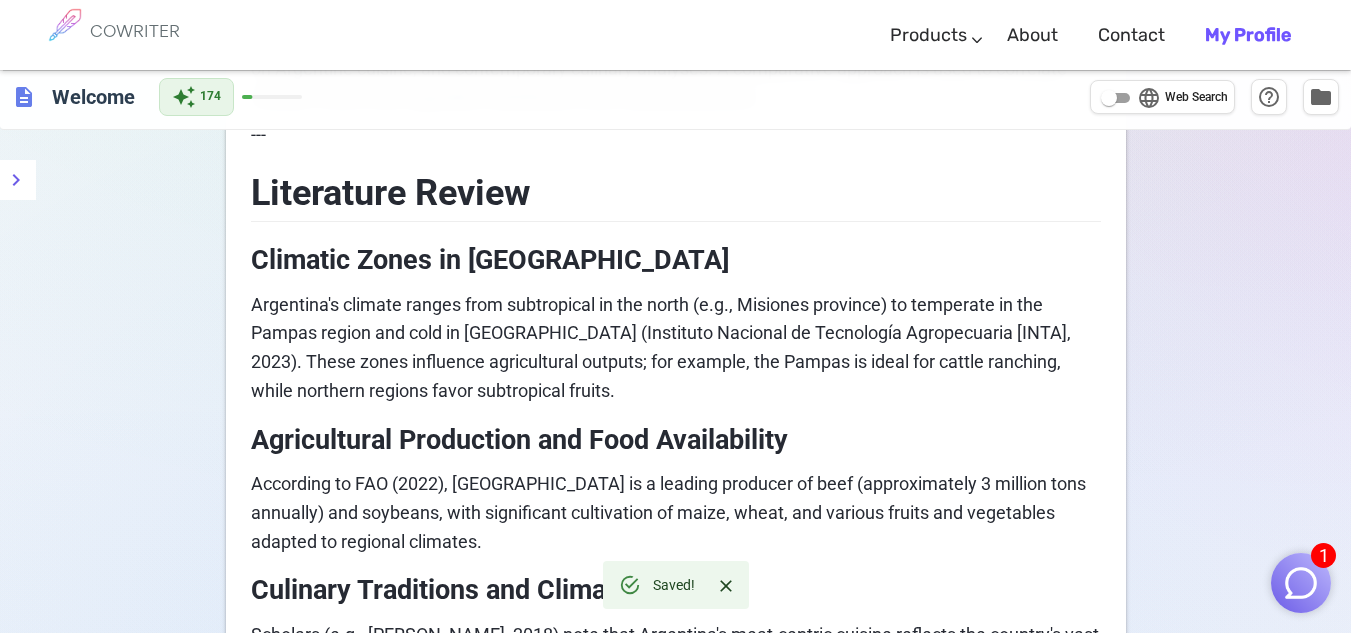 drag, startPoint x: 249, startPoint y: 309, endPoint x: 249, endPoint y: 261, distance: 48 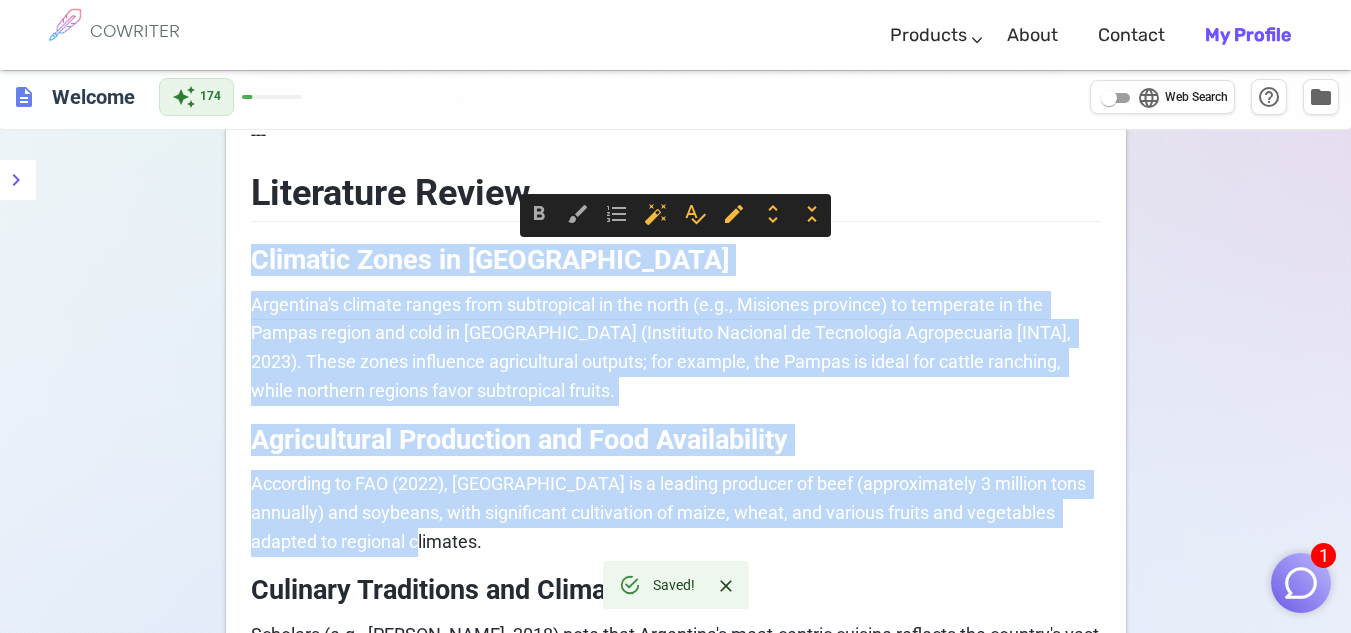 drag, startPoint x: 253, startPoint y: 254, endPoint x: 1049, endPoint y: 552, distance: 849.95294 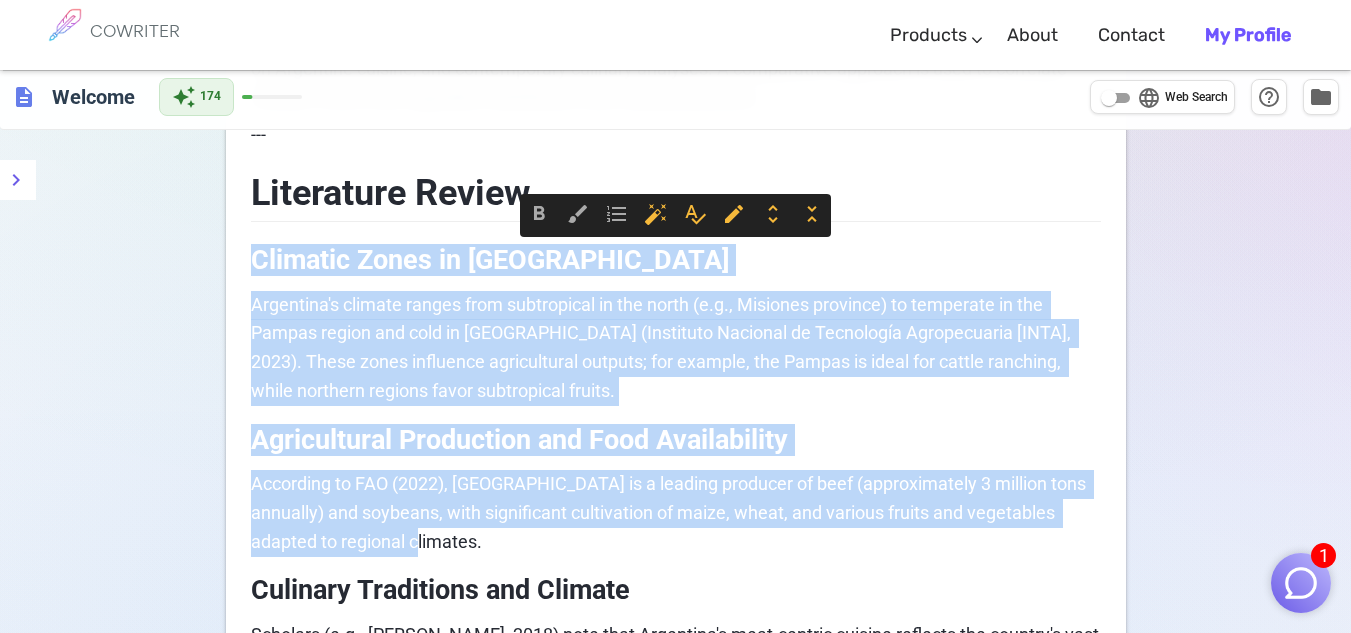 copy on "Climatic Zones in Argentina Argentina's climate ranges from subtropical in the north (e.g., Misiones province) to temperate in the Pampas region and cold in Patagonia (Instituto Nacional de Tecnología Agropecuaria [INTA], 2023). These zones influence agricultural outputs; for example, the Pampas is ideal for cattle ranching, while northern regions favor subtropical fruits. Agricultural Production and Food Availability According to FAO (2022), Argentina is a leading producer of beef (approximately 3 million tons annually) and soybeans, with significant cultivation of maize, wheat, and various fruits and vegetables adapted to regional climates." 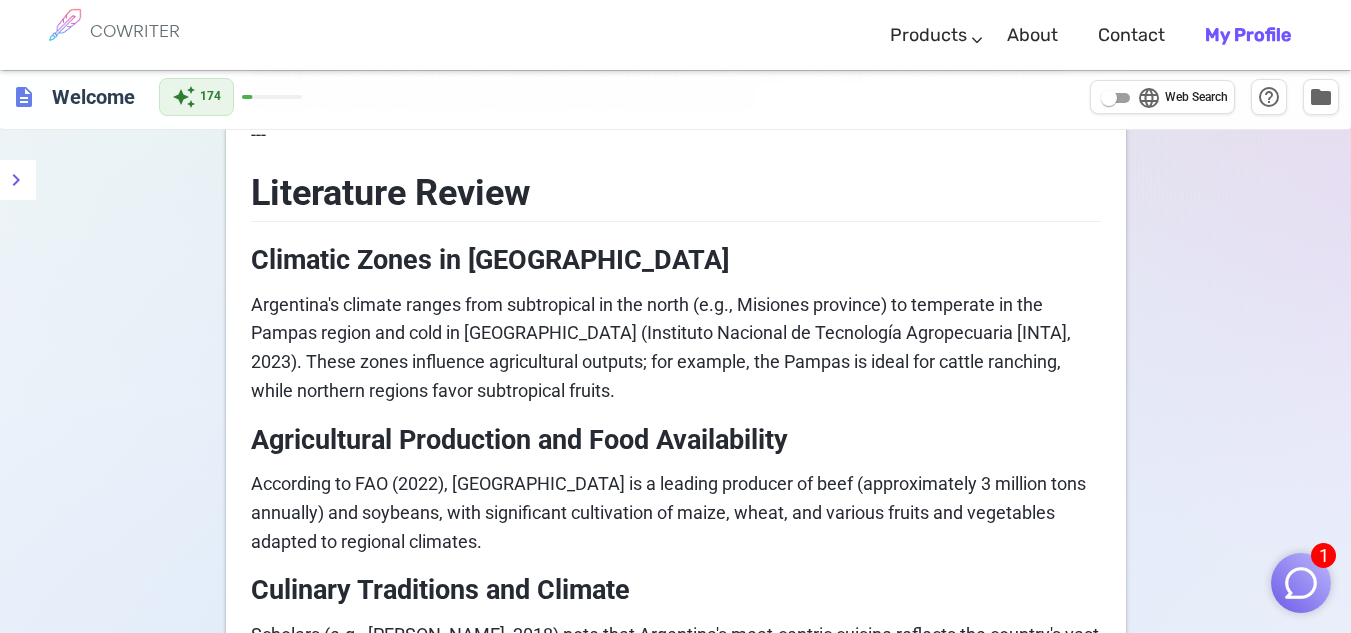 click on "Literature Review" at bounding box center (676, 190) 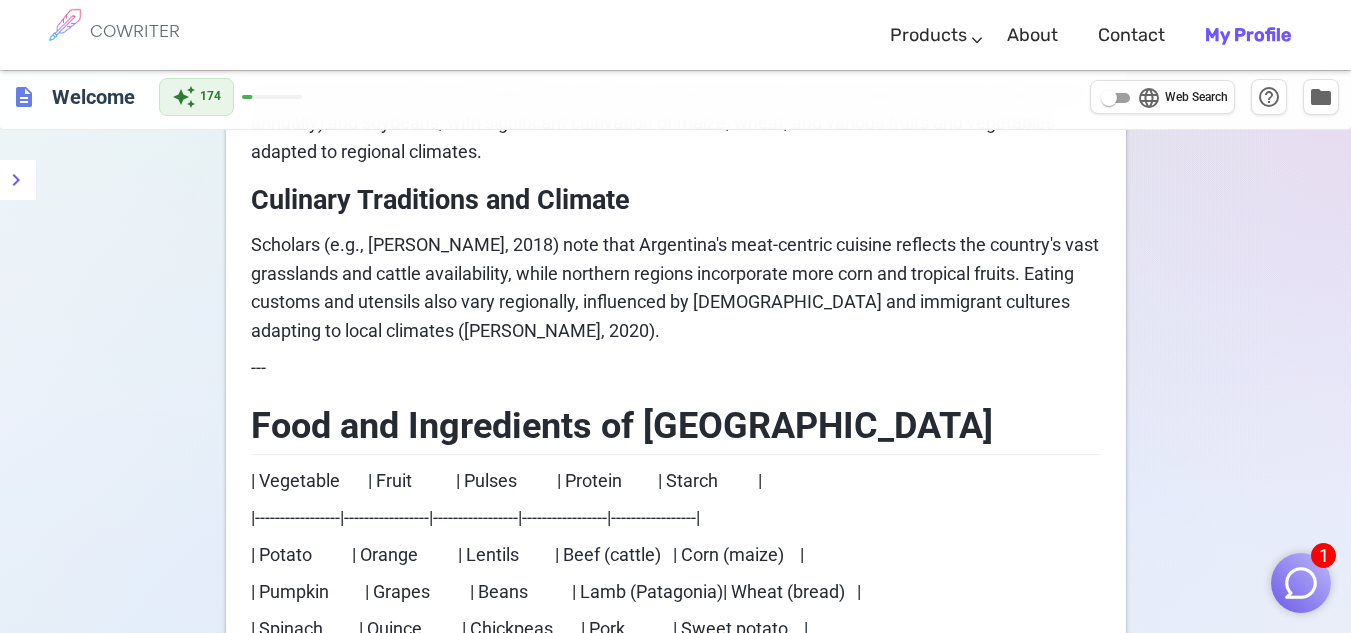 scroll, scrollTop: 1457, scrollLeft: 0, axis: vertical 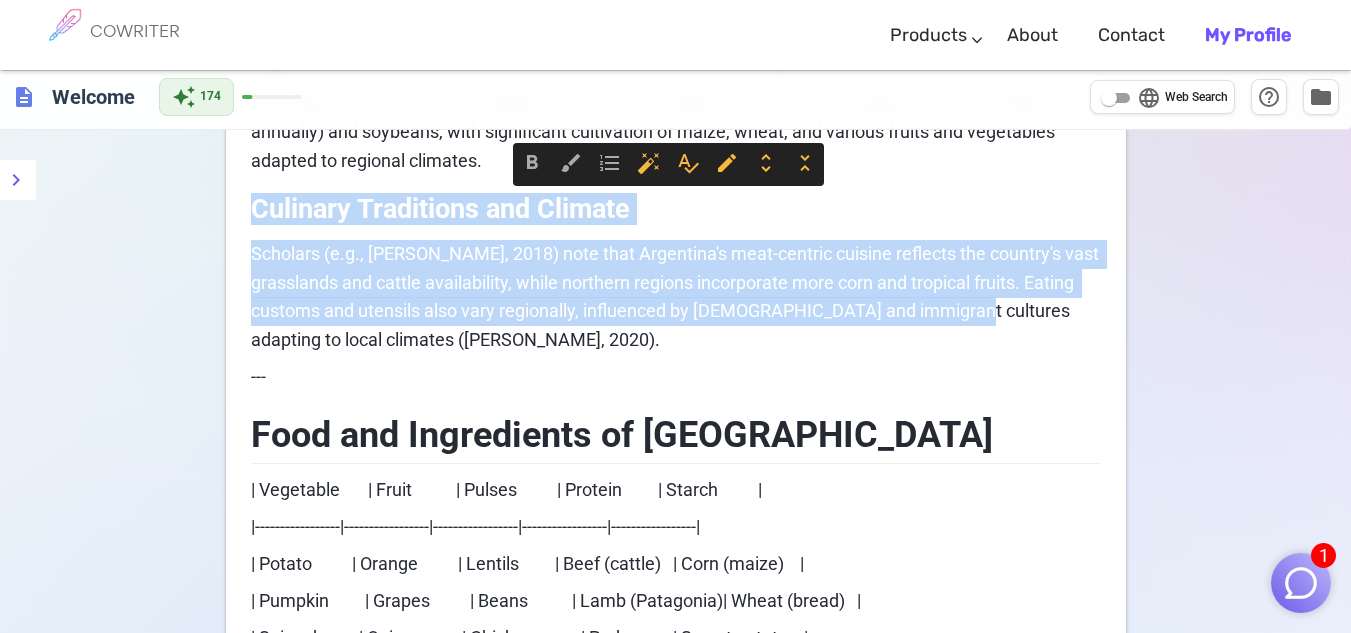 drag, startPoint x: 250, startPoint y: 208, endPoint x: 993, endPoint y: 309, distance: 749.8333 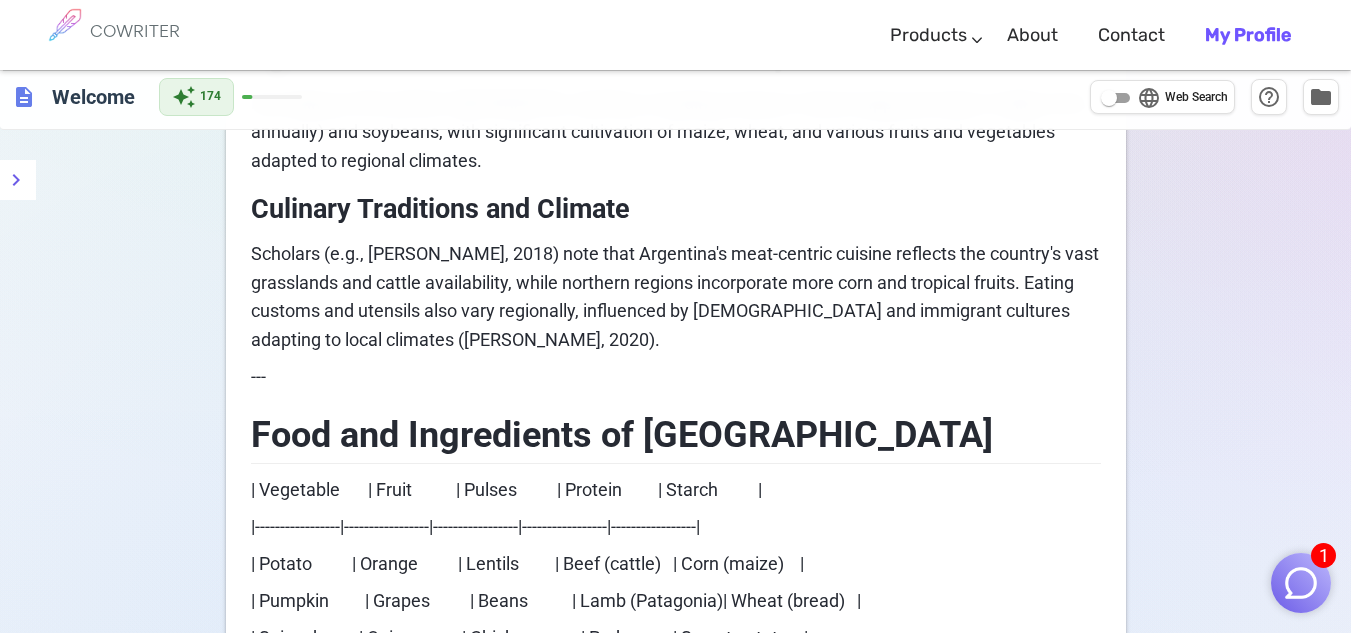 click on "Scholars (e.g., Fernández, 2018) note that Argentina's meat-centric cuisine reflects the country's vast grasslands and cattle availability, while northern regions incorporate more corn and tropical fruits. Eating customs and utensils also vary regionally, influenced by indigenous and immigrant cultures adapting to local climates (García, 2020)." at bounding box center [676, 297] 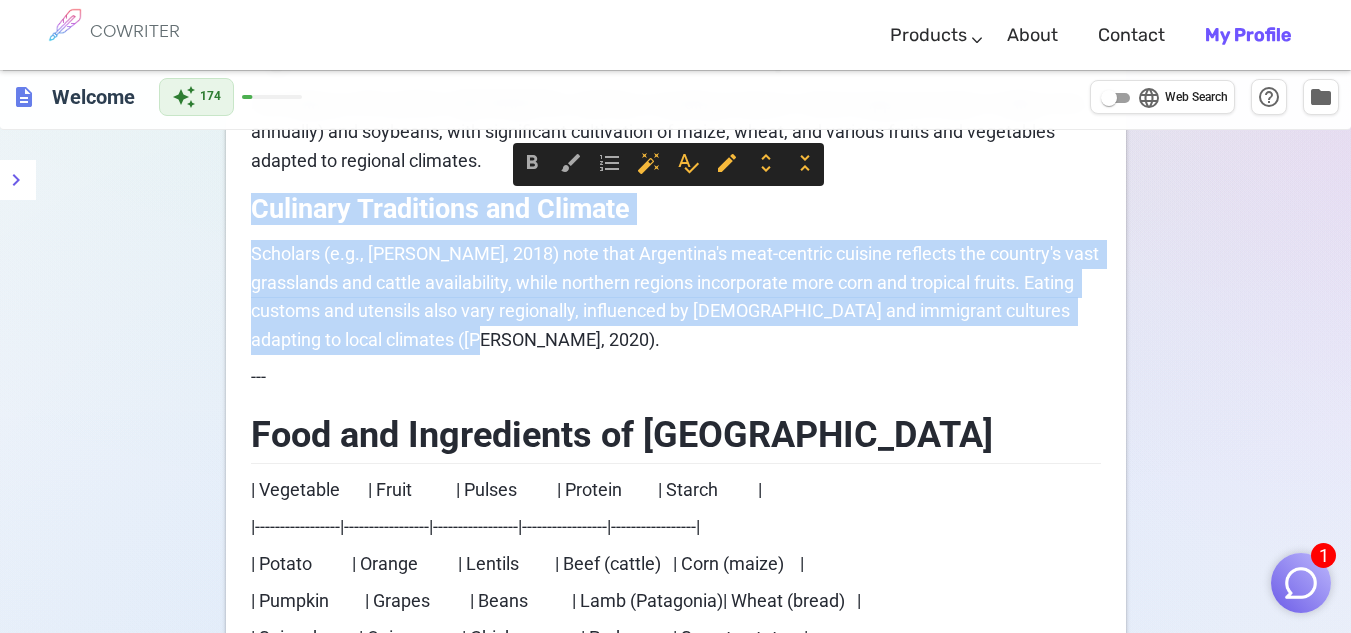 drag, startPoint x: 253, startPoint y: 204, endPoint x: 893, endPoint y: 346, distance: 655.5639 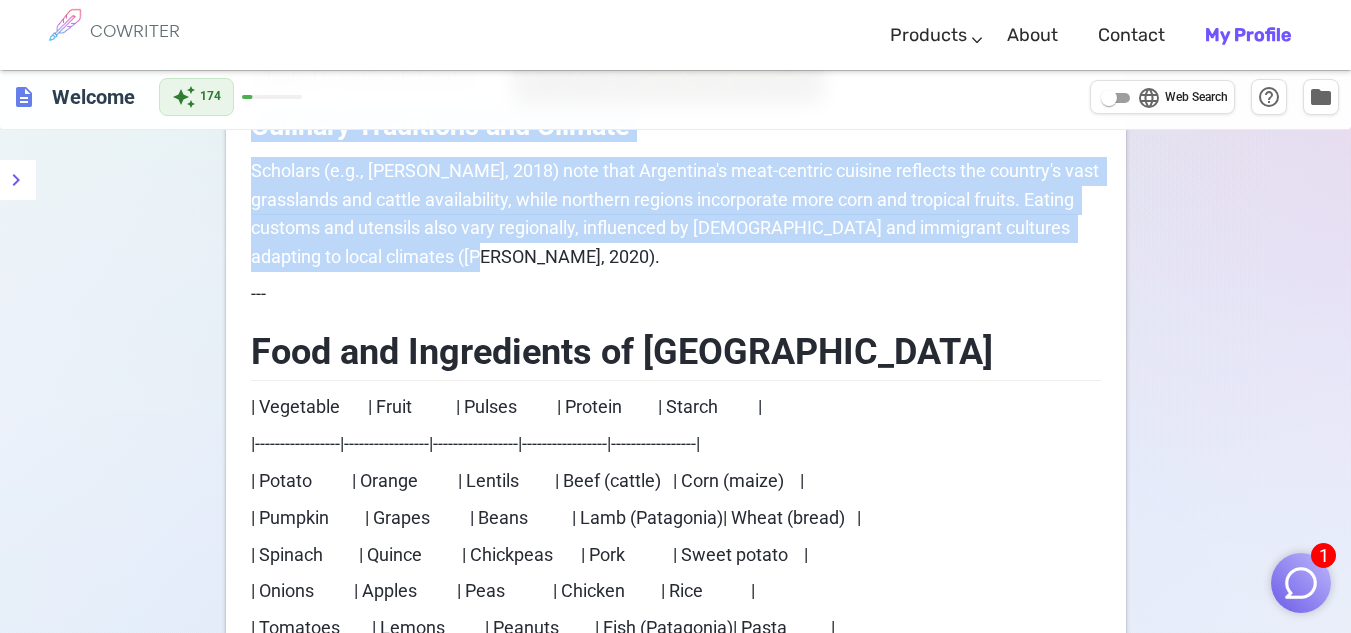 scroll, scrollTop: 1513, scrollLeft: 0, axis: vertical 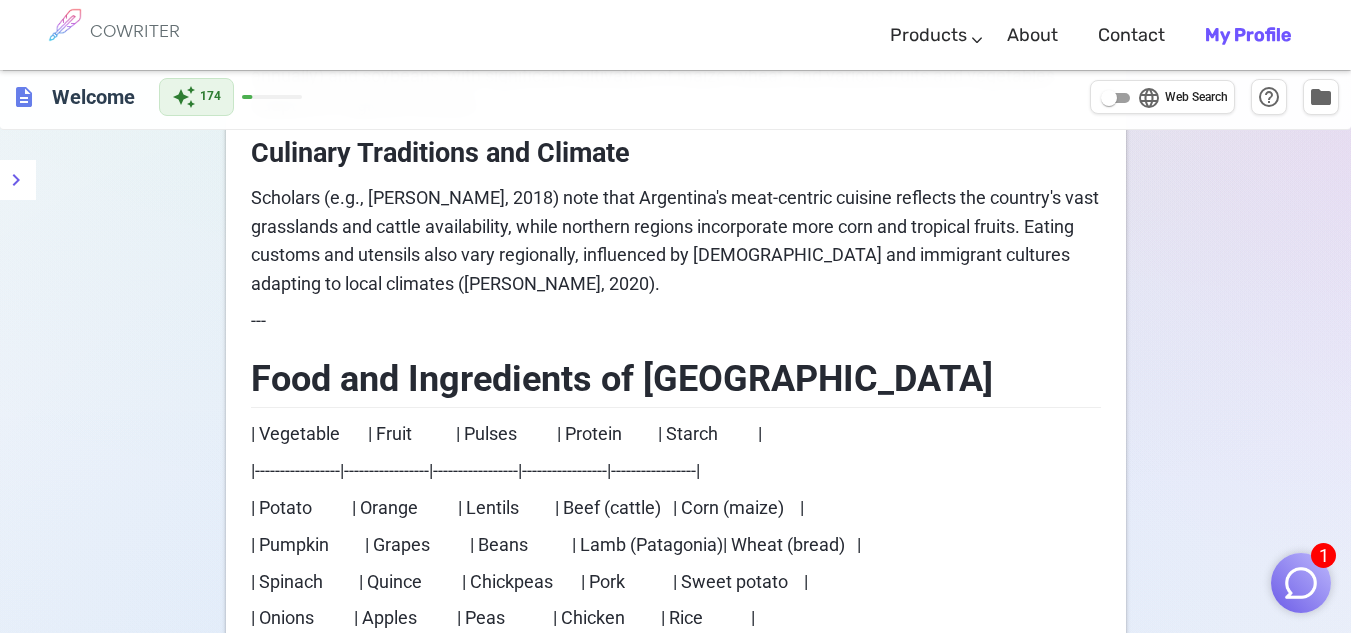 click on "---" at bounding box center [676, 321] 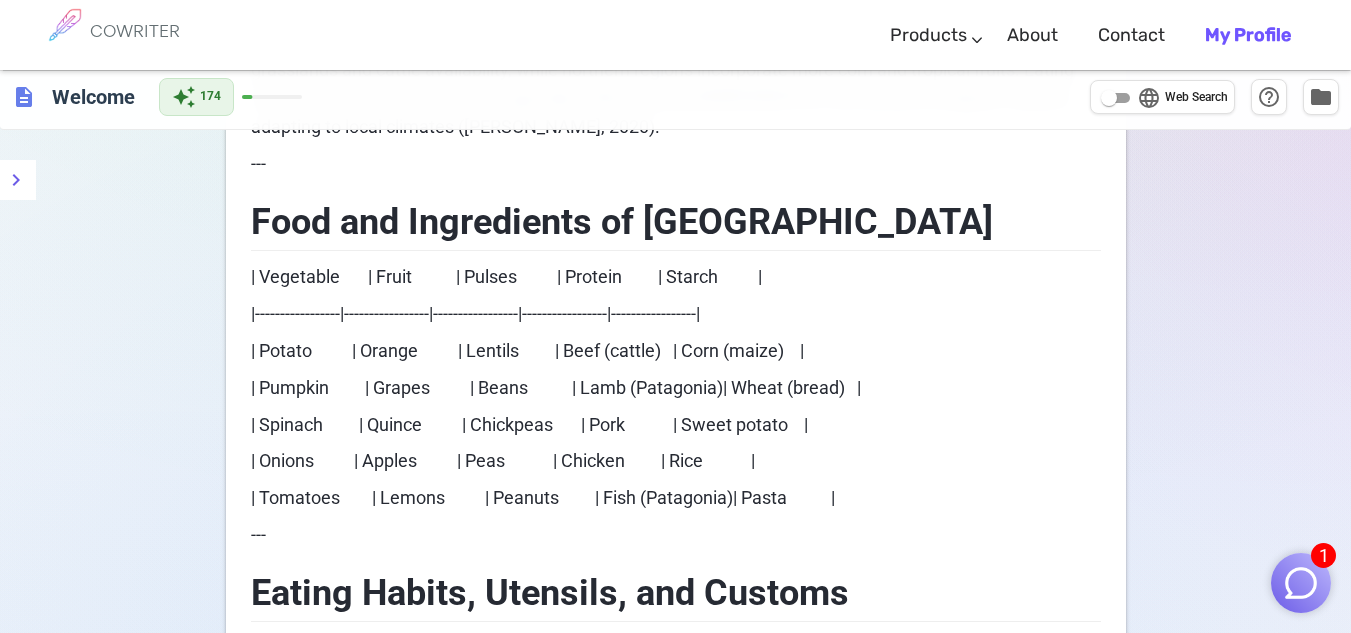 scroll, scrollTop: 1661, scrollLeft: 0, axis: vertical 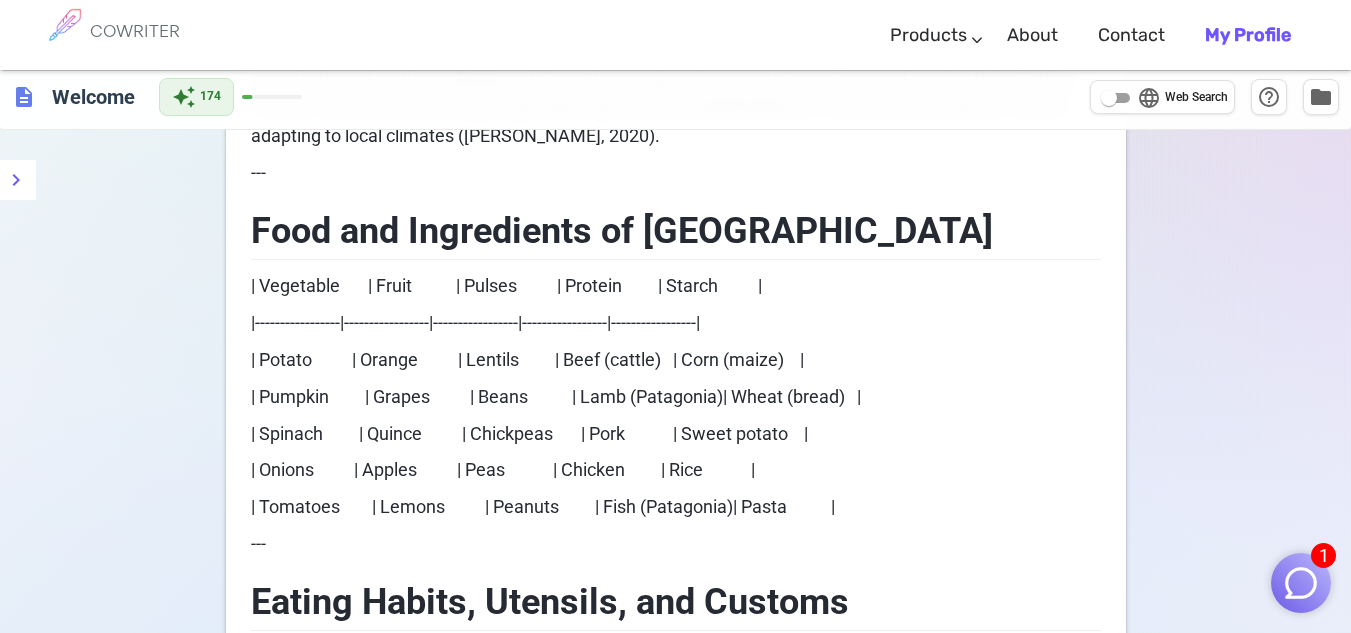 click on "Food and Ingredients of Argentina" at bounding box center [622, 231] 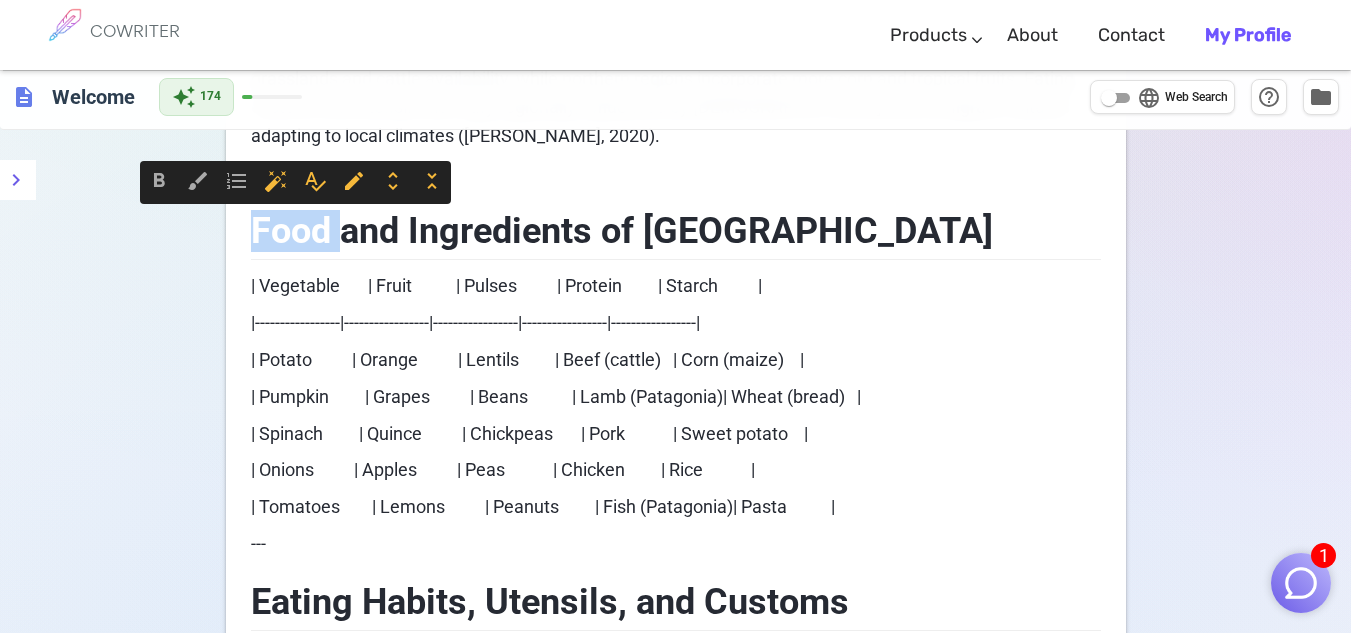 click on "Food and Ingredients of Argentina" at bounding box center (622, 231) 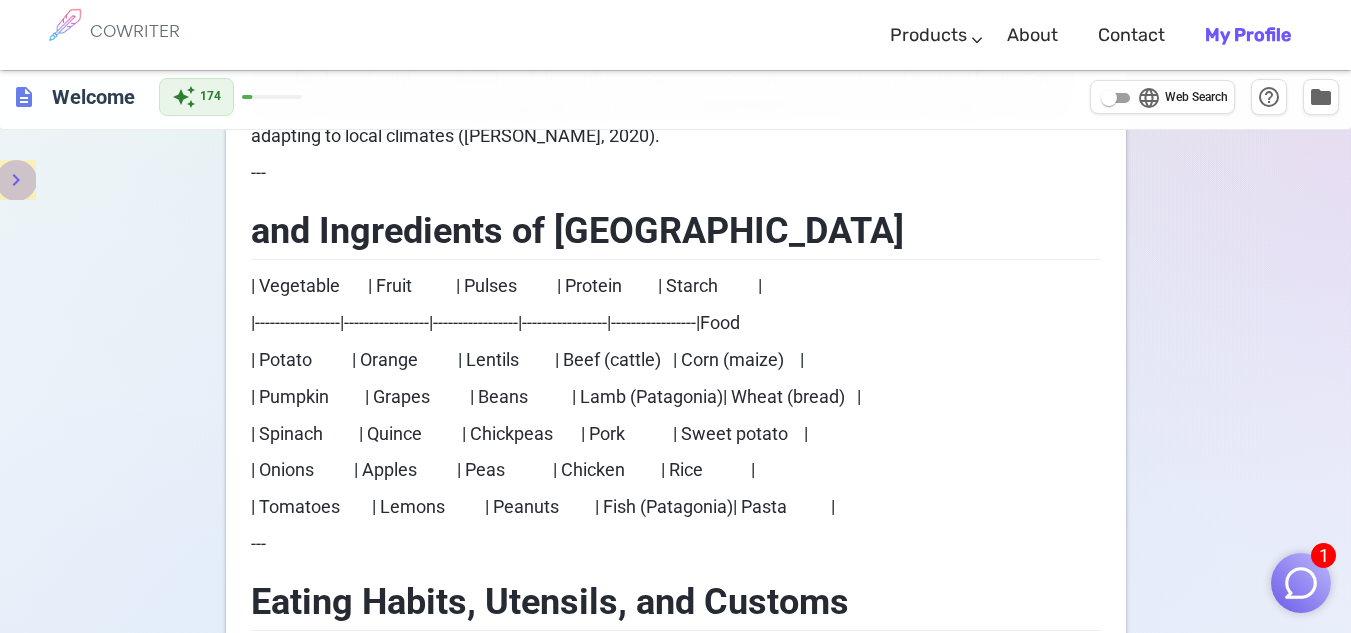 click 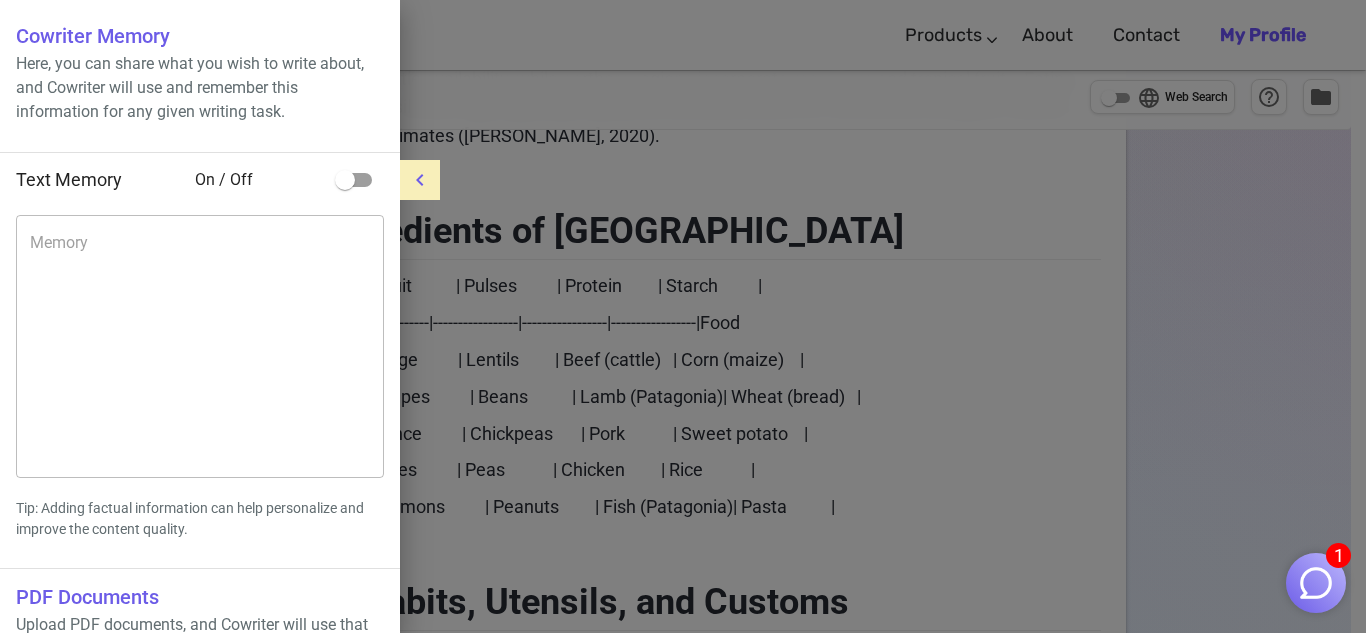 click 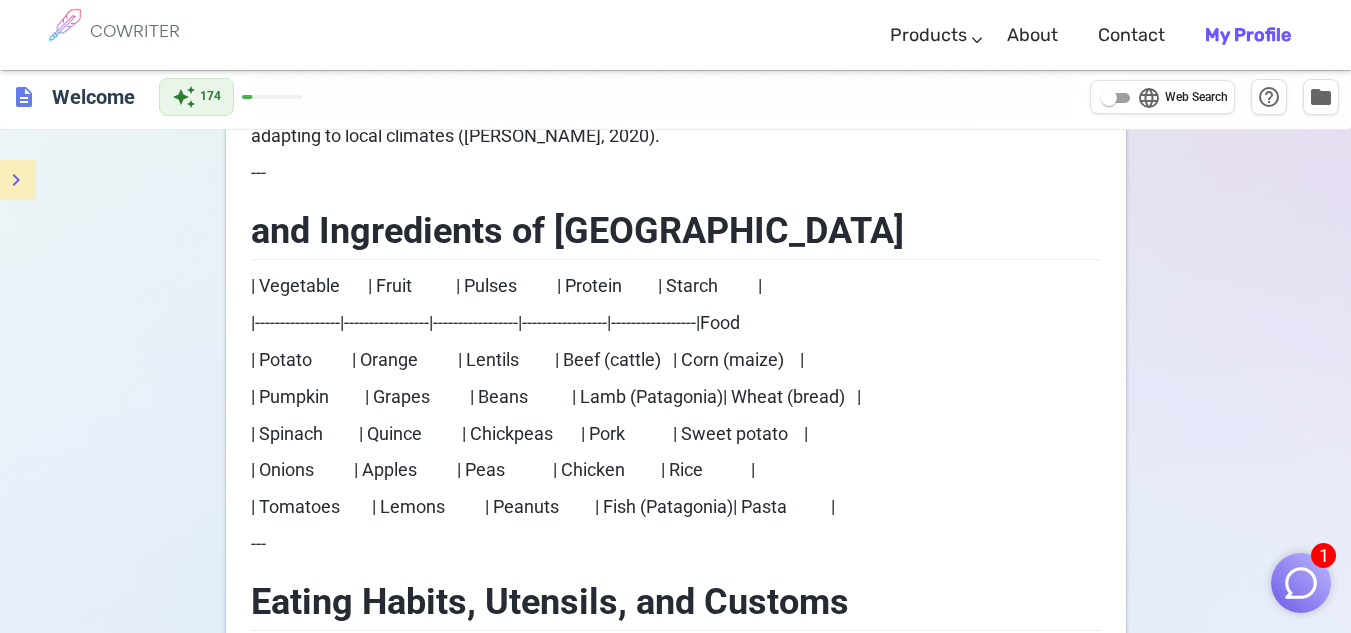 click on "|-----------------|-----------------|-----------------|-----------------|-----------------|Food" at bounding box center (676, 323) 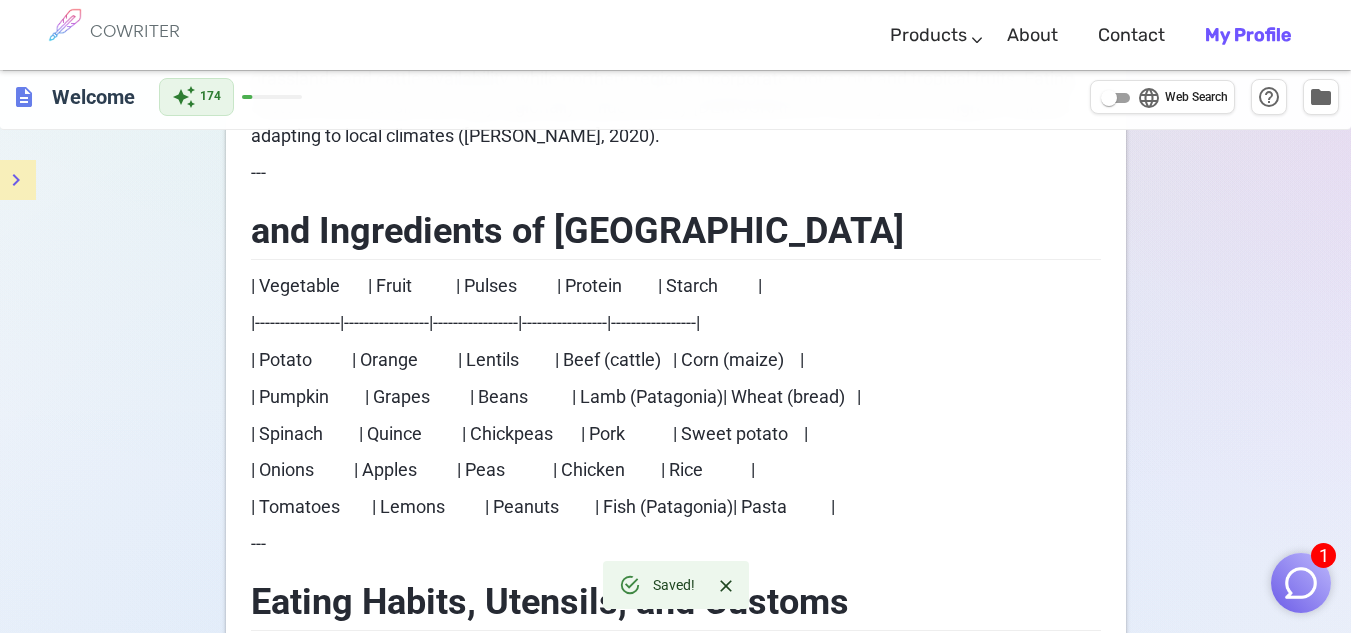 click on "and Ingredients of Argentina" at bounding box center (577, 231) 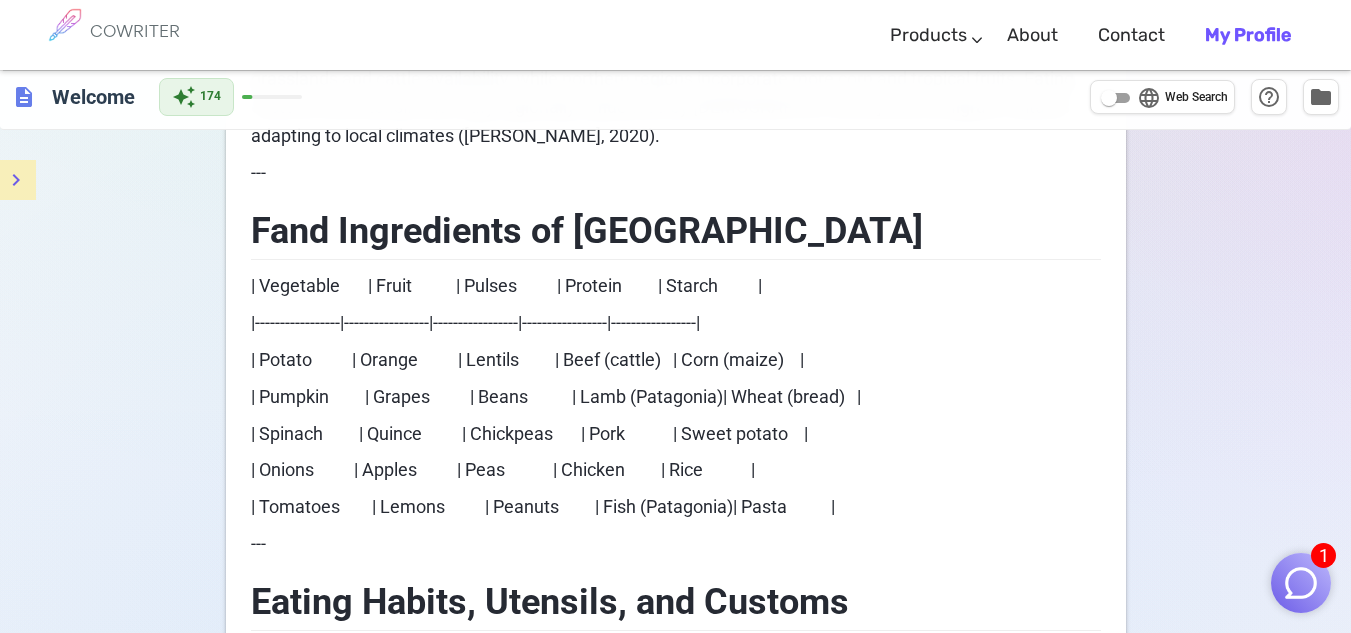 type 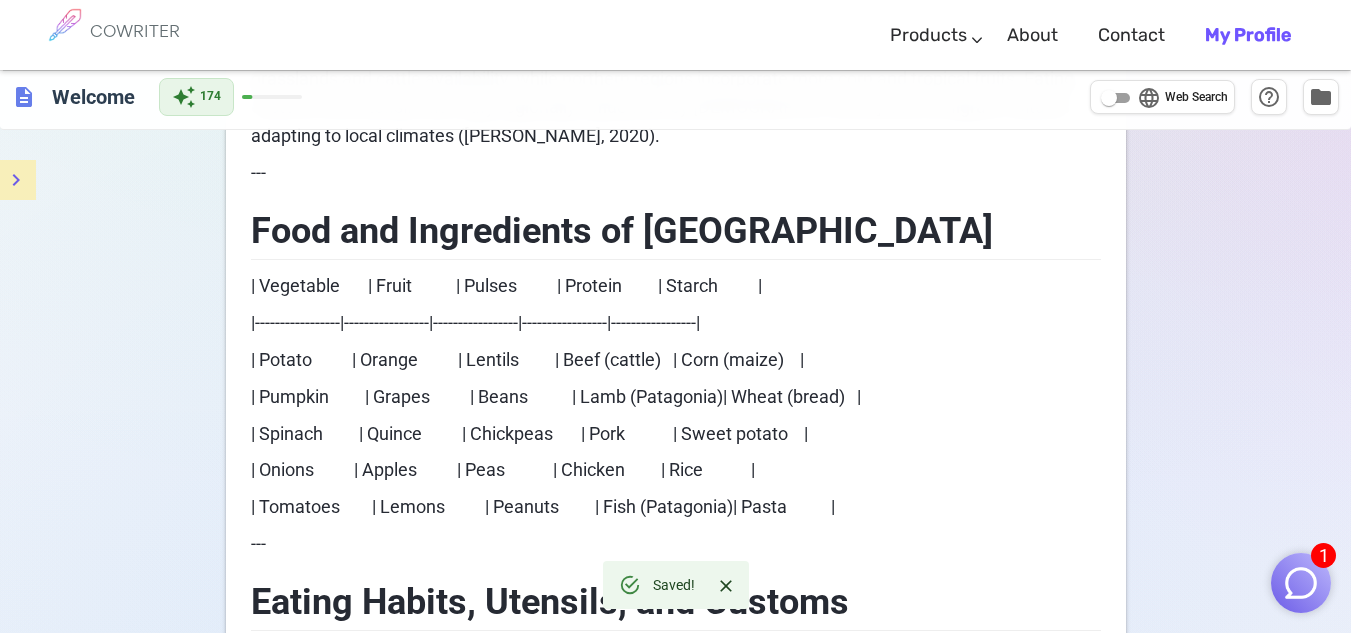 click on "Climatic Factors Influencing Argentine Cuisine: An Interdisciplinary Analysis Thesis Statement This research examines how Argentina's diverse climatic zones have shaped the country's cuisine, influencing the availability of ingredients, traditional dishes, eating habits, and culinary customs. Understanding these climatic impacts provides insight into Argentina's gastronomic identity and offers practical implications for agricultural planning and cultural preservation. --- Introduction --- Research Methodology --- Literature Review Climatic Zones in Argentina Argentina's climate ranges from subtropical in the north (e.g., Misiones province) to temperate in the Pampas region and cold in Patagonia (Instituto Nacional de Tecnología Agropecuaria [INTA], 2023). These zones influence agricultural outputs; for example, the Pampas is ideal for cattle ranching, while northern regions favor subtropical fruits. Agricultural Production and Food Availability Culinary Traditions and Climate --- --- --- **Asado**   --- ---" at bounding box center (676, 1164) 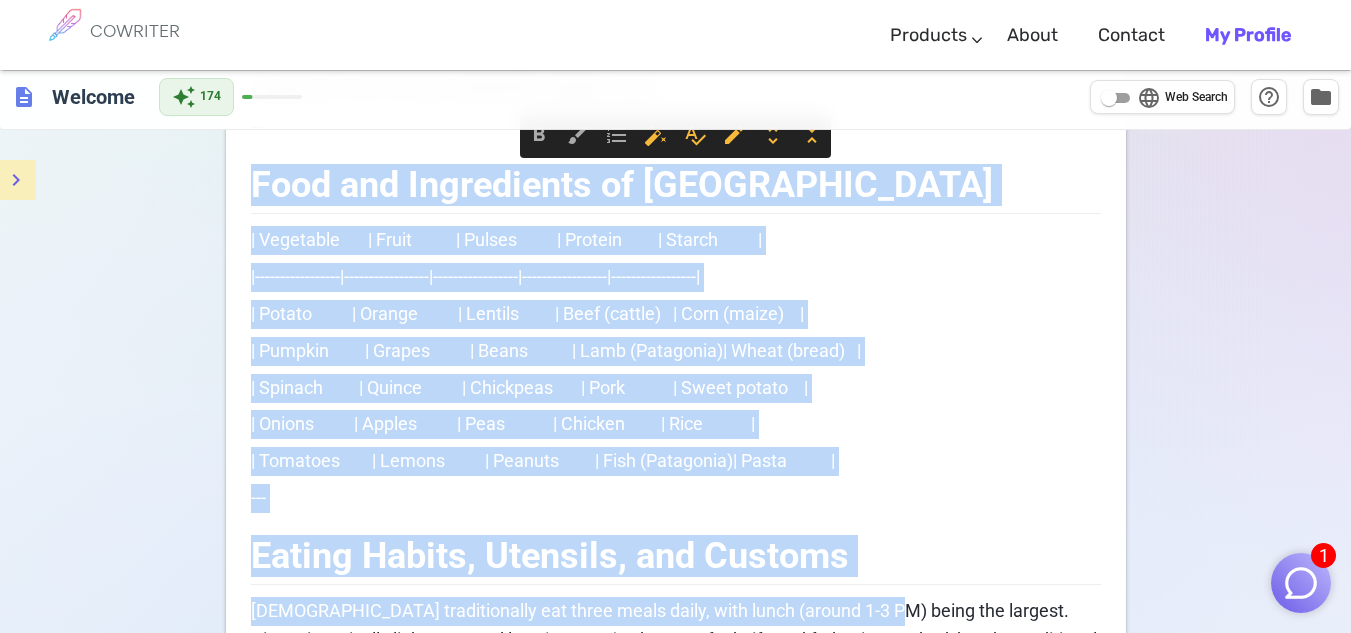 scroll, scrollTop: 1798, scrollLeft: 0, axis: vertical 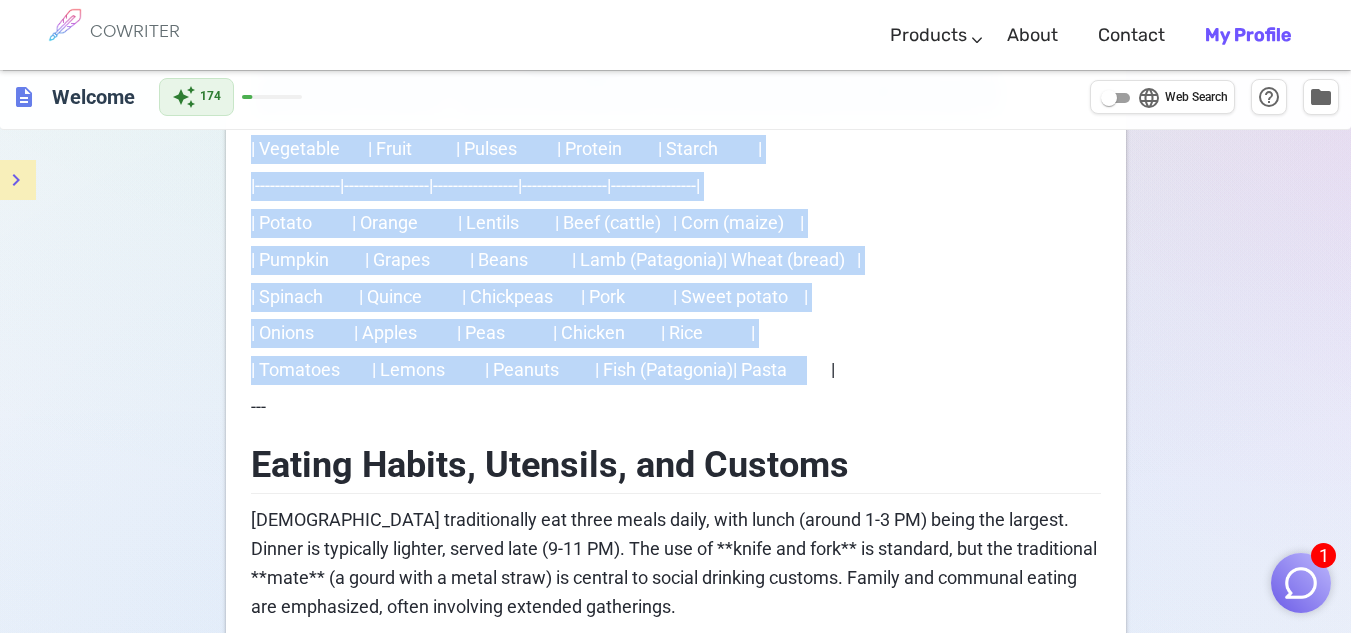 drag, startPoint x: 251, startPoint y: 226, endPoint x: 824, endPoint y: 377, distance: 592.56226 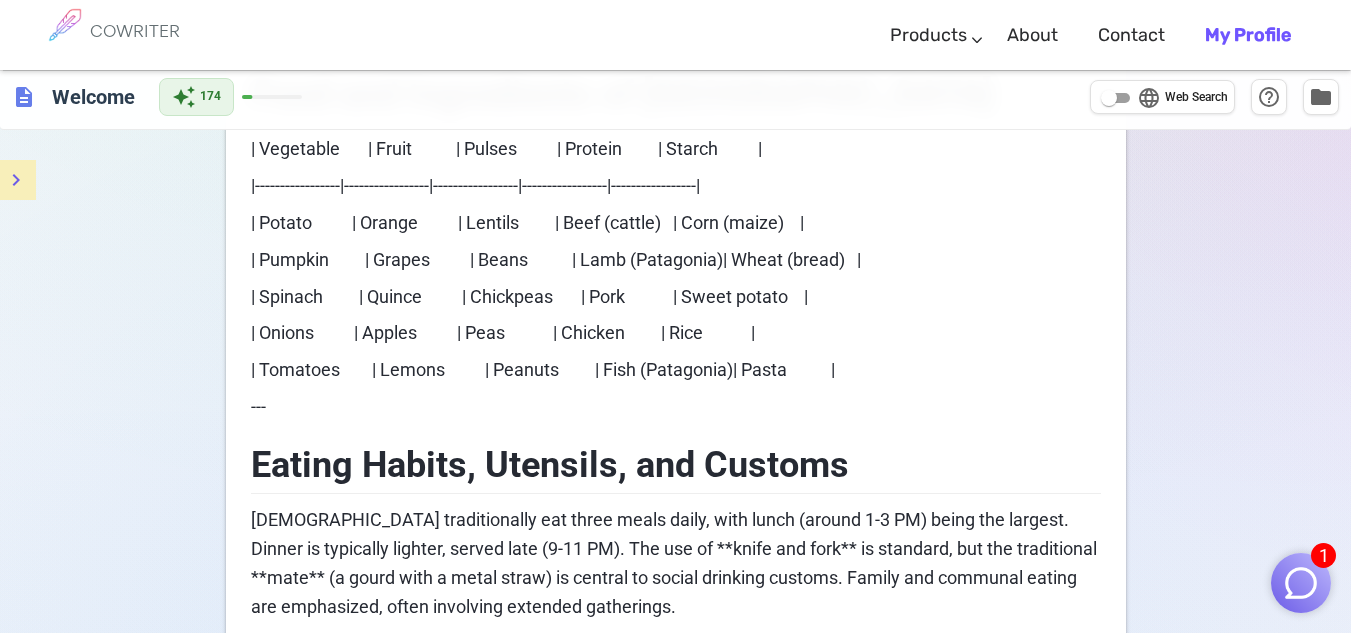 click on "format_bold format_italic format_underlined looks_one looks_two looks_3 format_quote format_list_numbered format_list_bulleted checklist code format_align_left format_align_center format_align_right download content_copy post_add auto_fix_high add_photo_alternate delete_sweep Climatic Factors Influencing Argentine Cuisine: An Interdisciplinary Analysis Thesis Statement This research examines how Argentina's diverse climatic zones have shaped the country's cuisine, influencing the availability of ingredients, traditional dishes, eating habits, and culinary customs. Understanding these climatic impacts provides insight into Argentina's gastronomic identity and offers practical implications for agricultural planning and cultural preservation. --- Introduction --- Research Methodology --- Literature Review Climatic Zones in Argentina Agricultural Production and Food Availability Culinary Traditions and Climate --- Food and Ingredients of Argentina --- Eating Habits, Utensils, and Customs --- **Asado**   --- --- /" at bounding box center [675, 1070] 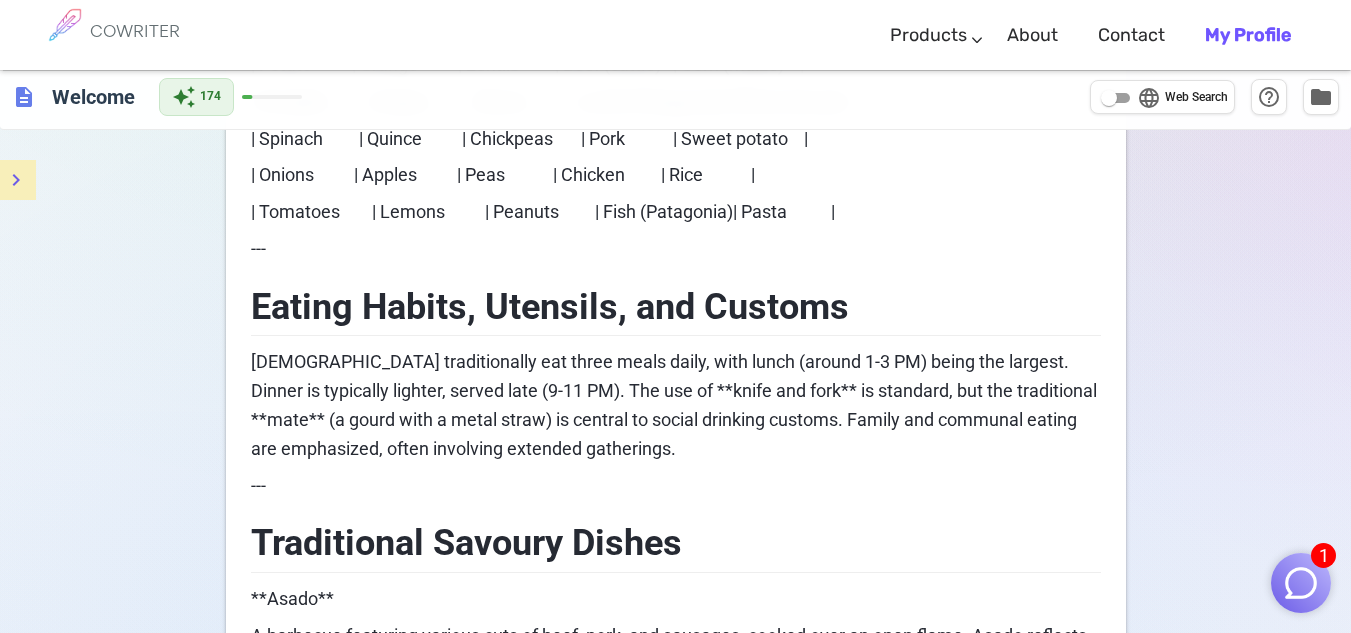 scroll, scrollTop: 1984, scrollLeft: 0, axis: vertical 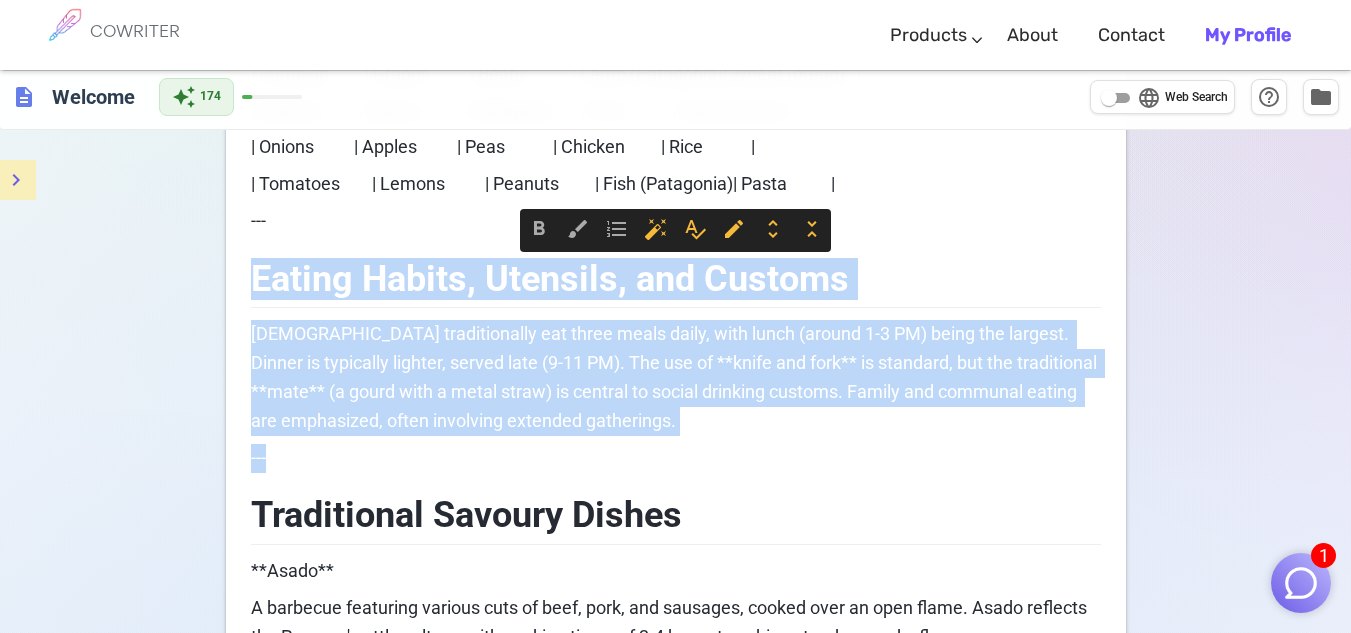drag, startPoint x: 252, startPoint y: 279, endPoint x: 861, endPoint y: 436, distance: 628.91174 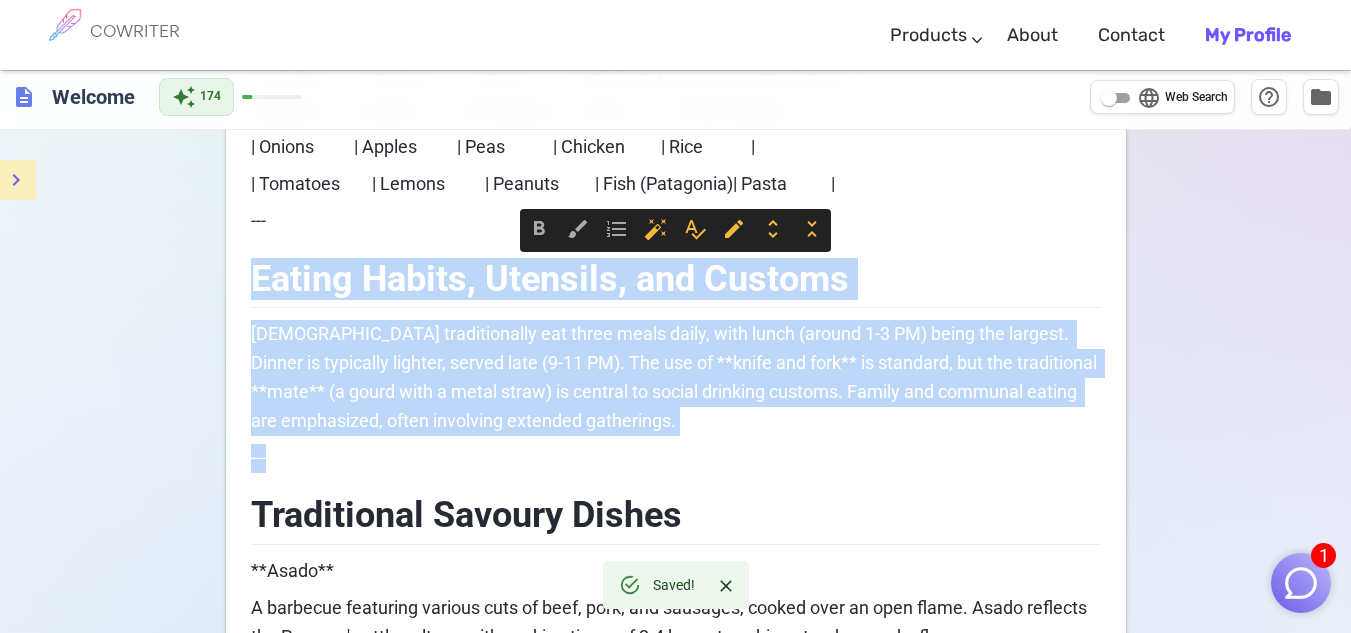 copy on "Eating Habits, Utensils, and Customs Argentines traditionally eat three meals daily, with lunch (around 1-3 PM) being the largest. Dinner is typically lighter, served late (9-11 PM). The use of **knife and fork** is standard, but the traditional **mate** (a gourd with a metal straw) is central to social drinking customs. Family and communal eating are emphasized, often involving extended gatherings. ---" 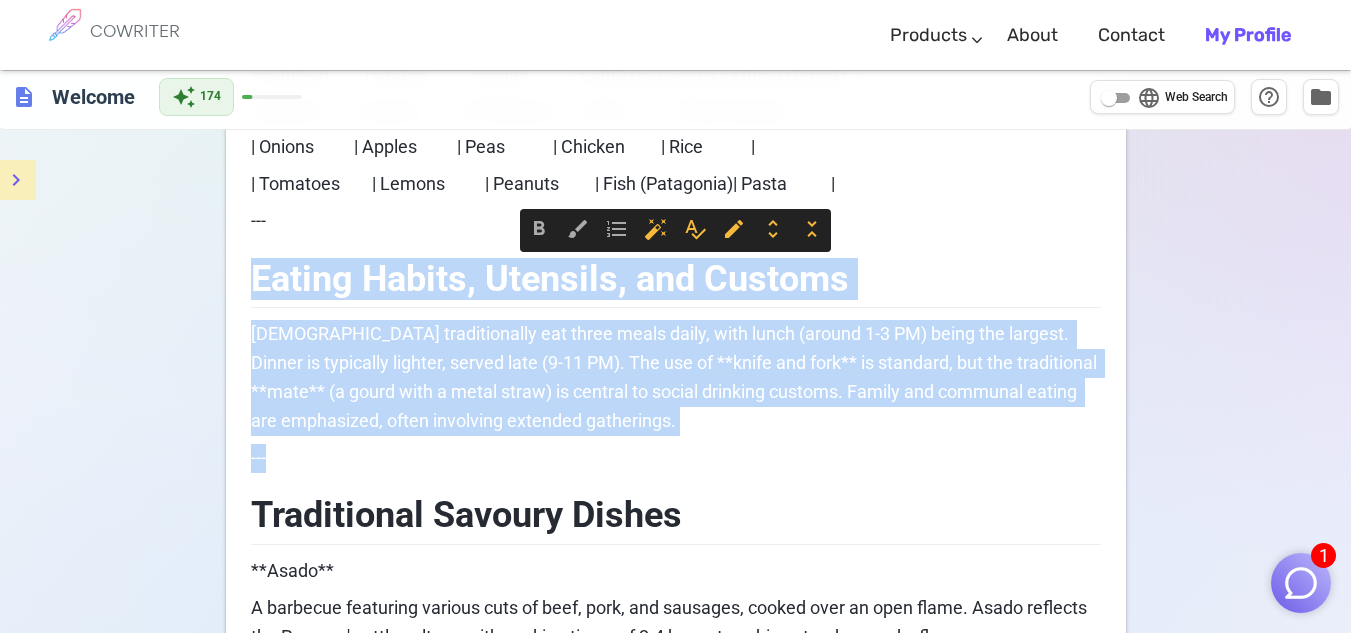 click on "---" at bounding box center (676, 458) 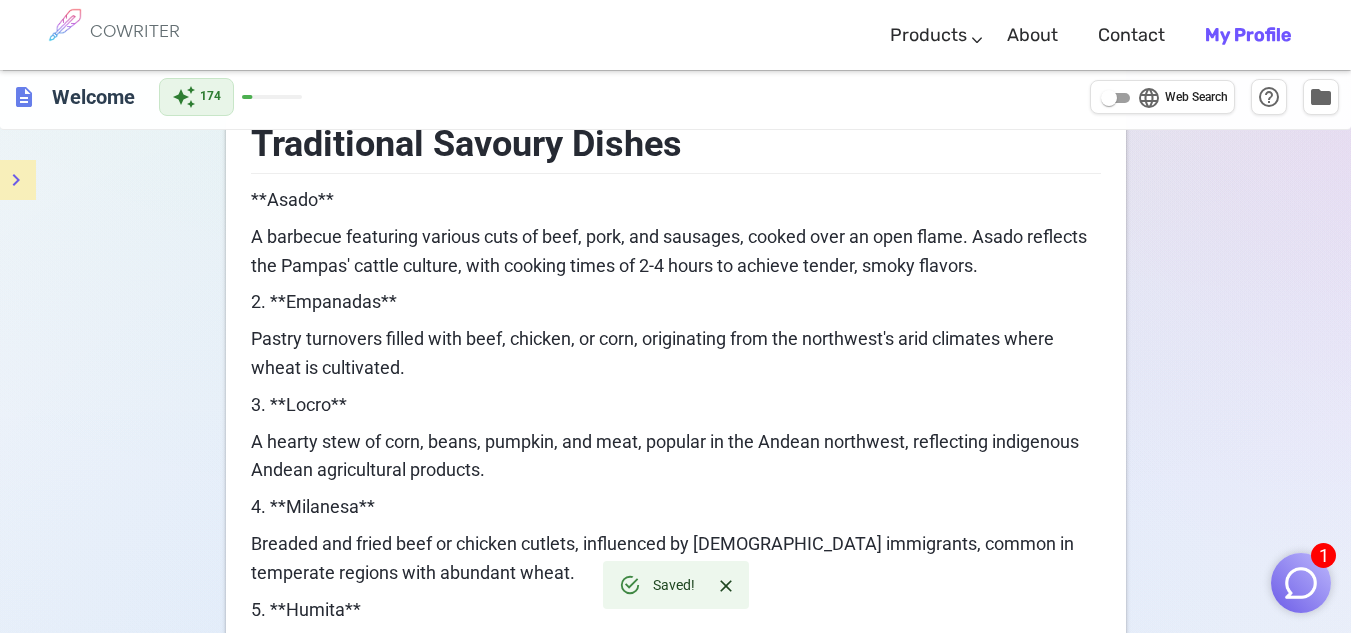 scroll, scrollTop: 2364, scrollLeft: 0, axis: vertical 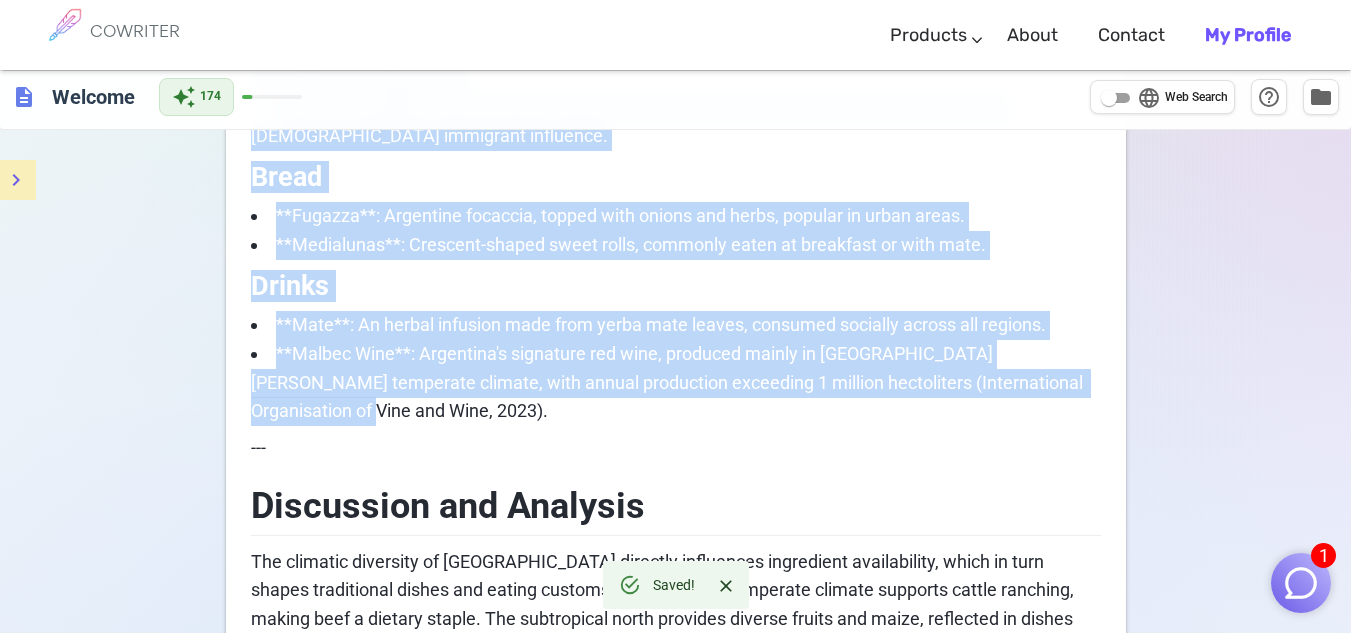 drag, startPoint x: 256, startPoint y: 144, endPoint x: 1062, endPoint y: 391, distance: 842.9976 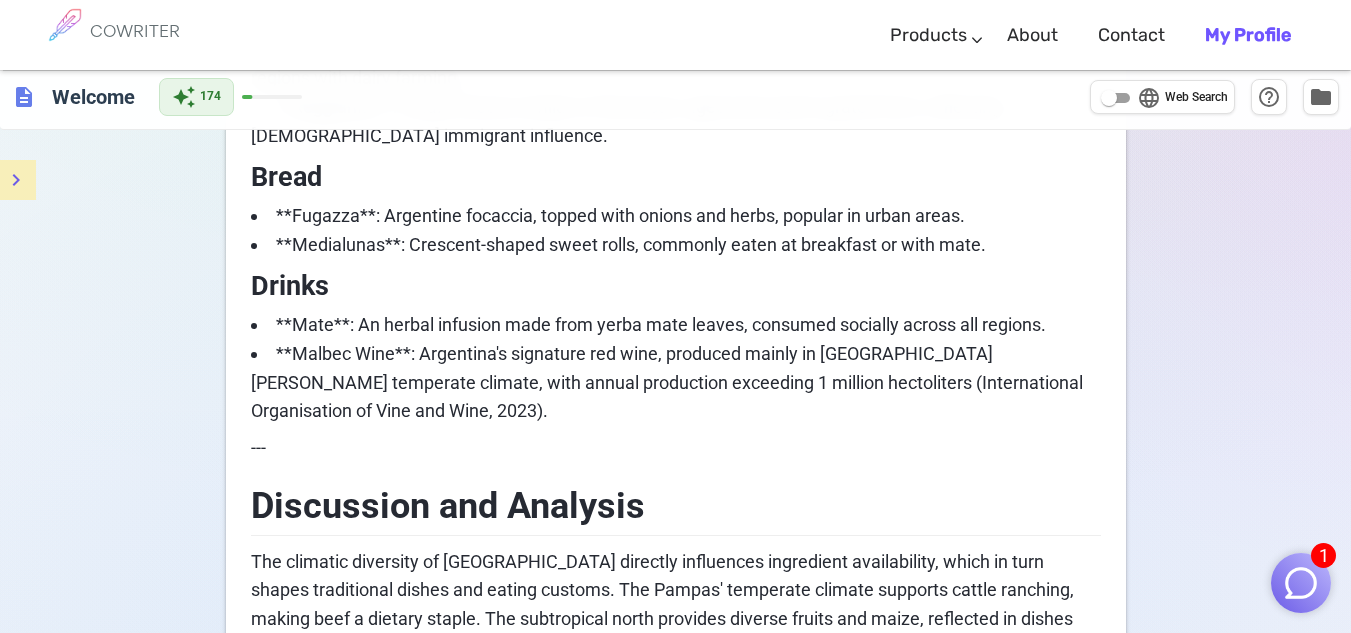 click on "Discussion and Analysis" at bounding box center [676, 503] 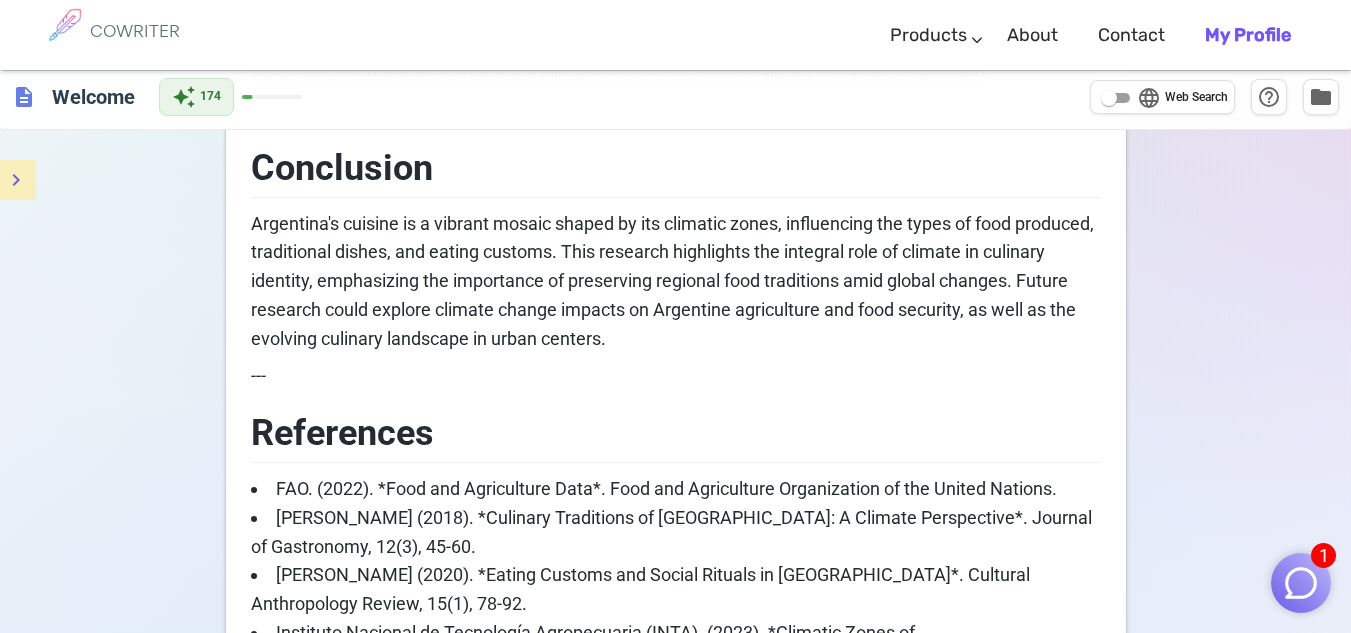 scroll, scrollTop: 4617, scrollLeft: 0, axis: vertical 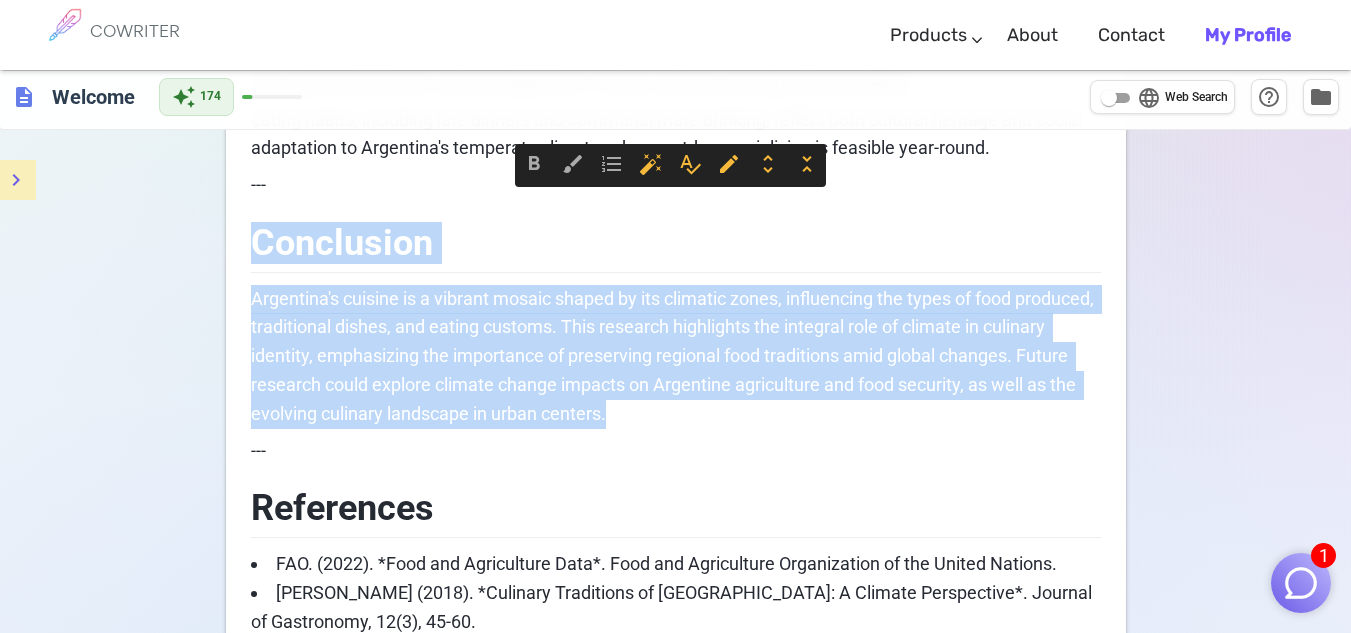 drag, startPoint x: 254, startPoint y: 213, endPoint x: 669, endPoint y: 394, distance: 452.75378 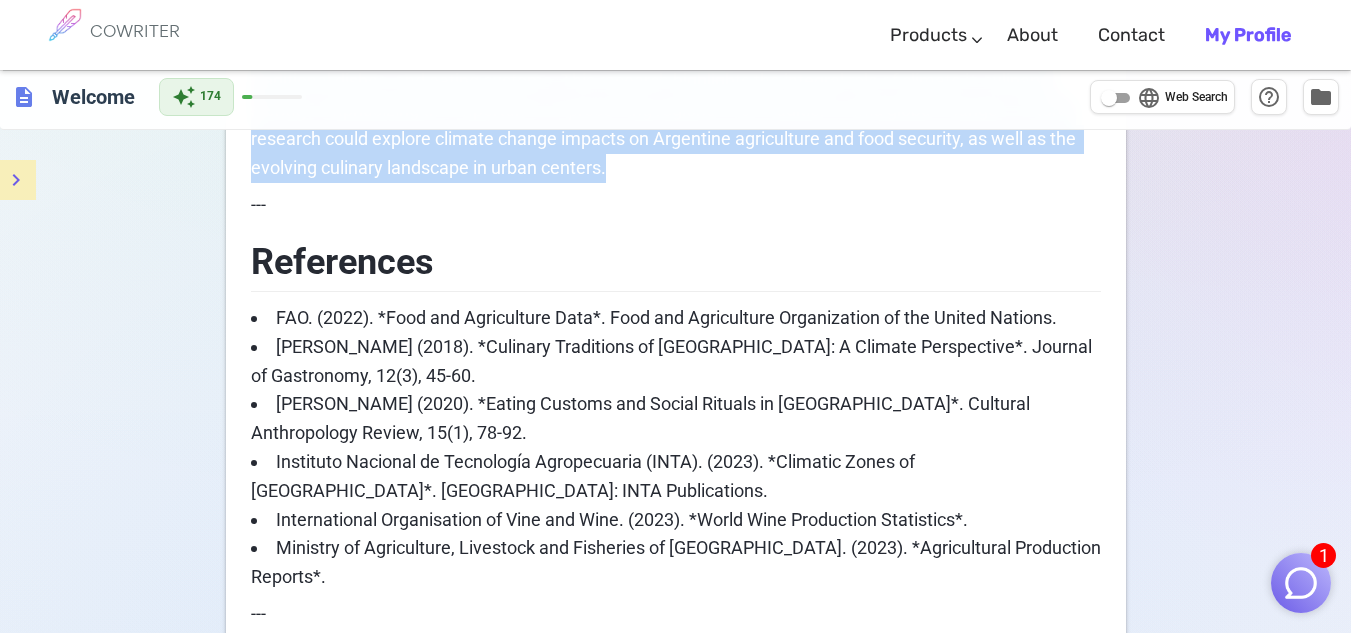 scroll, scrollTop: 4770, scrollLeft: 0, axis: vertical 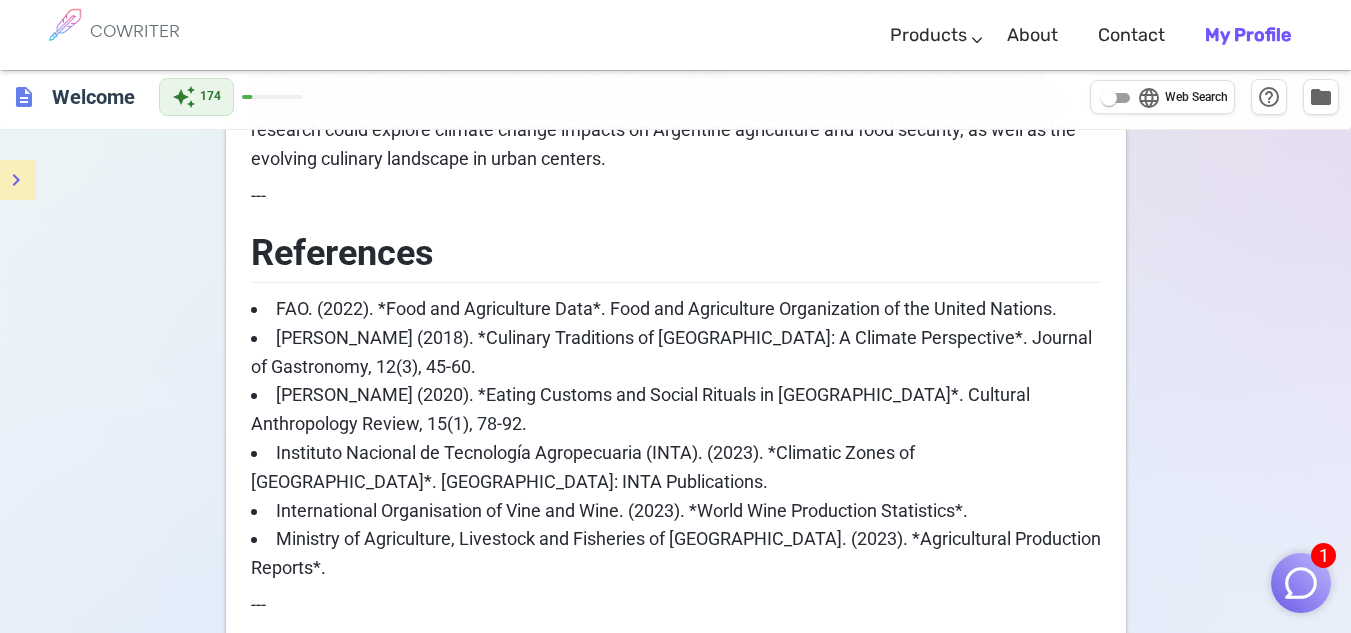 click on "Climatic Factors Influencing Argentine Cuisine: An Interdisciplinary Analysis Thesis Statement This research examines how Argentina's diverse climatic zones have shaped the country's cuisine, influencing the availability of ingredients, traditional dishes, eating habits, and culinary customs. Understanding these climatic impacts provides insight into Argentina's gastronomic identity and offers practical implications for agricultural planning and cultural preservation. --- Introduction --- Research Methodology --- Literature Review Climatic Zones in Argentina Argentina's climate ranges from subtropical in the north (e.g., Misiones province) to temperate in the Pampas region and cold in Patagonia (Instituto Nacional de Tecnología Agropecuaria [INTA], 2023). These zones influence agricultural outputs; for example, the Pampas is ideal for cattle ranching, while northern regions favor subtropical fruits. Agricultural Production and Food Availability Culinary Traditions and Climate --- --- --- **Asado**   --- ---" at bounding box center [676, -1945] 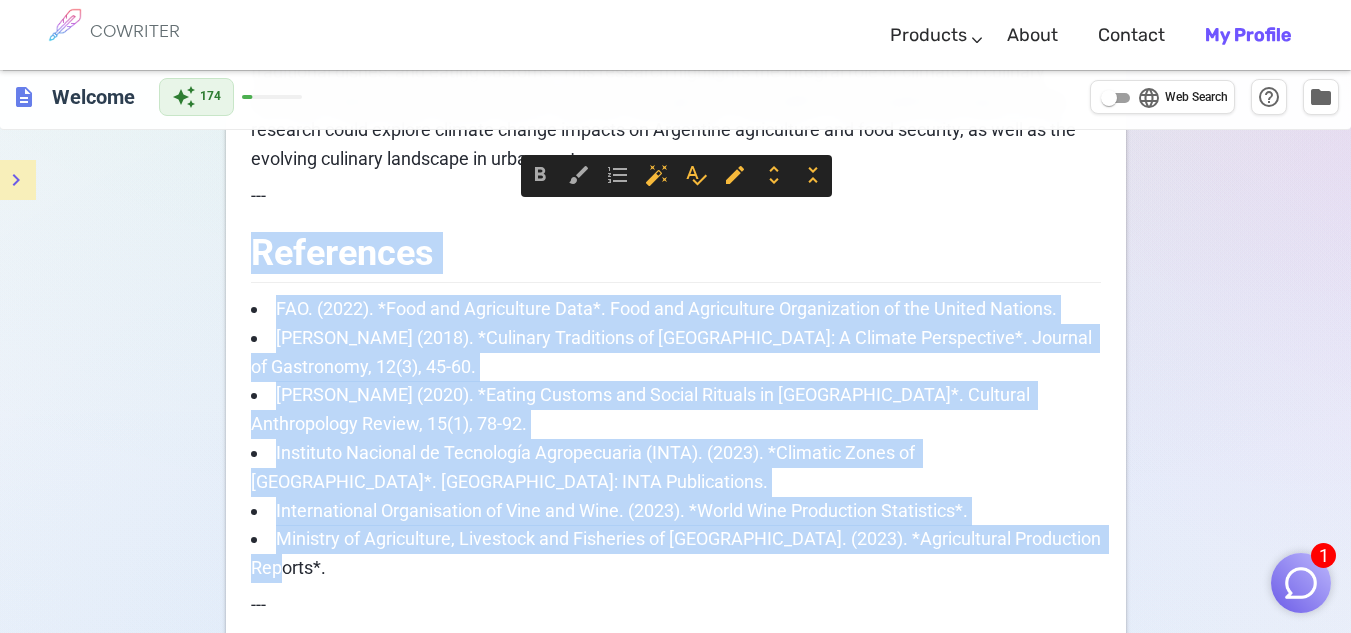 drag, startPoint x: 256, startPoint y: 220, endPoint x: 1190, endPoint y: 508, distance: 977.3945 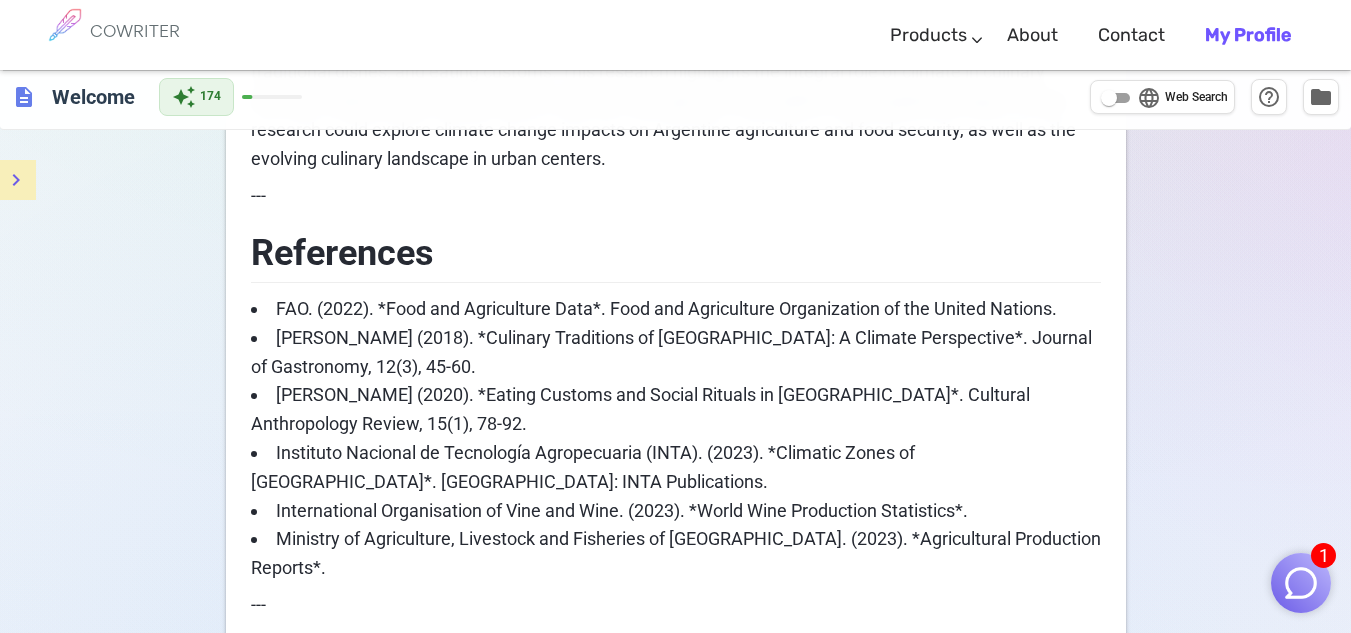 click on "---" at bounding box center [676, 605] 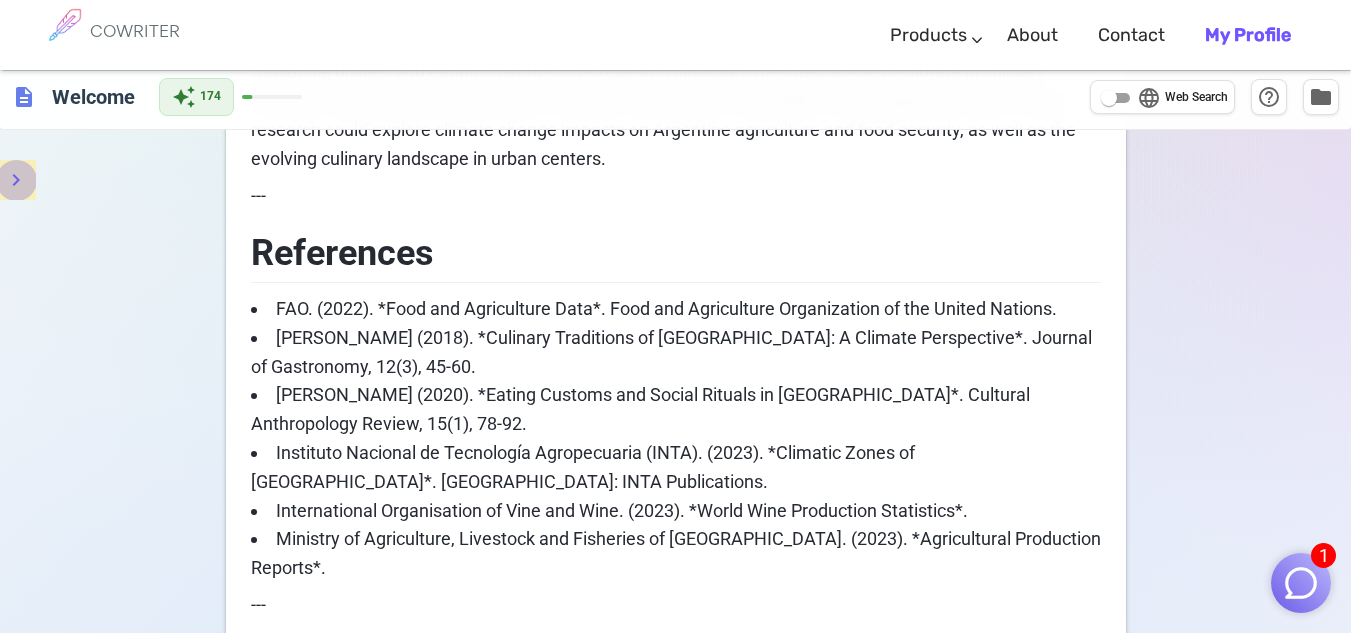 click 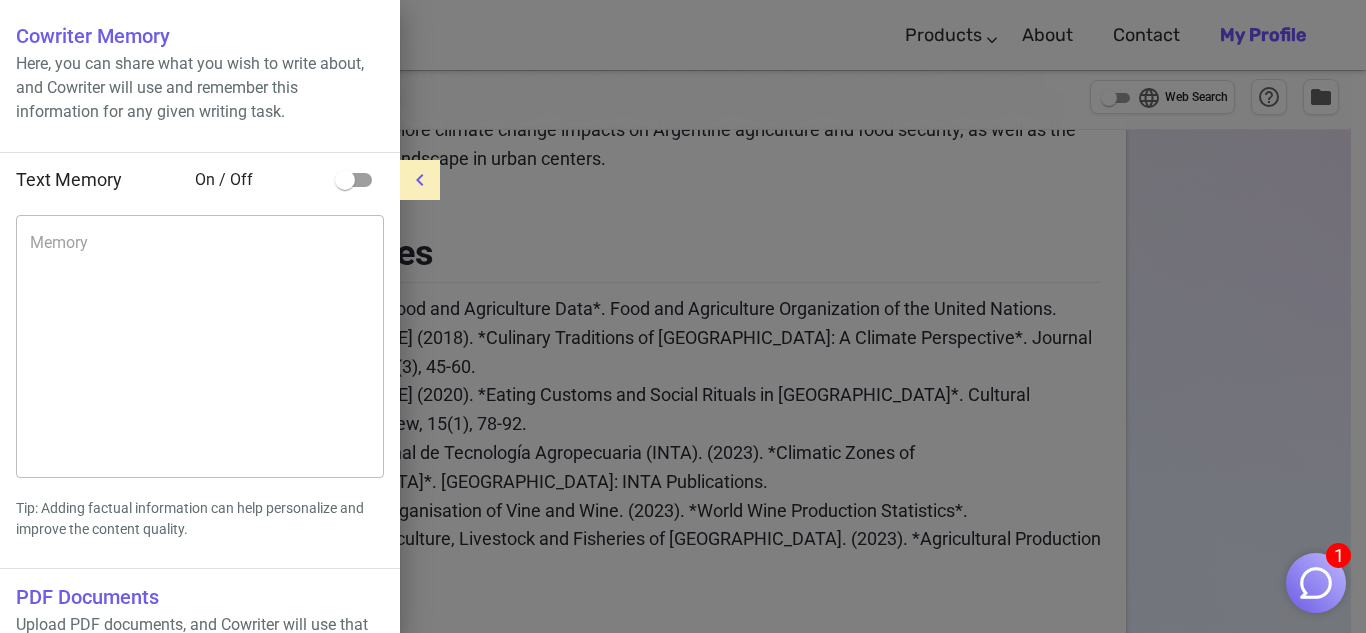click 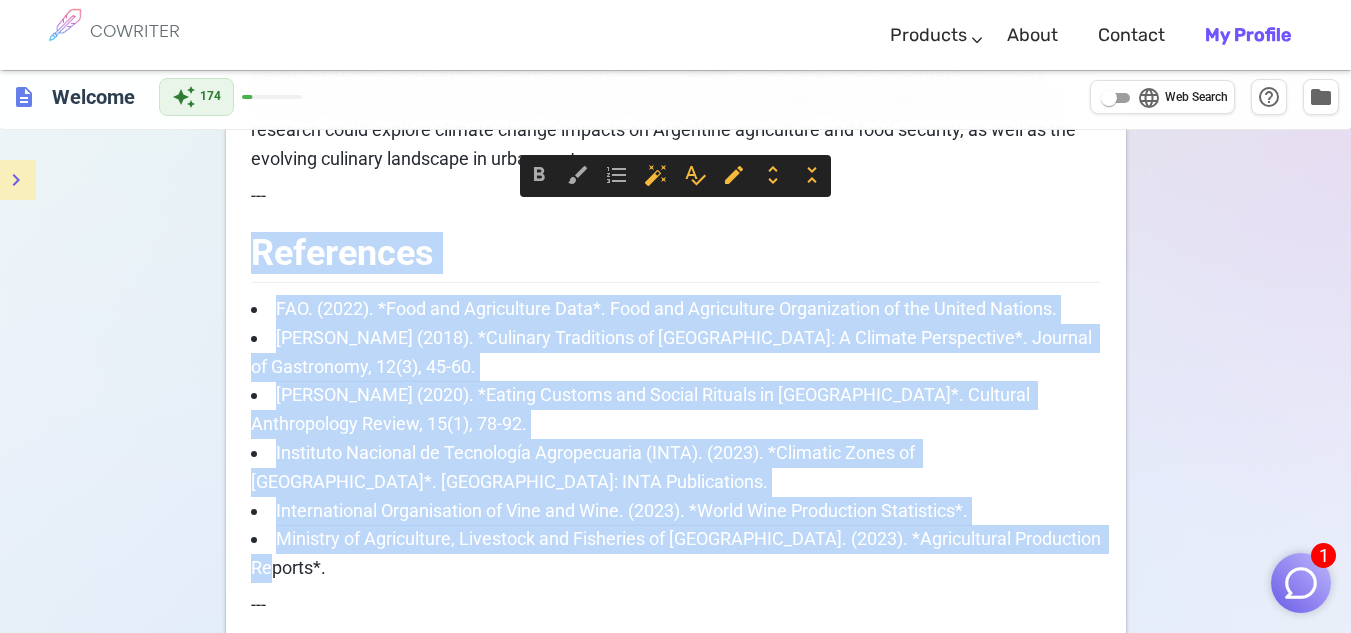 drag, startPoint x: 252, startPoint y: 224, endPoint x: 1096, endPoint y: 503, distance: 888.919 